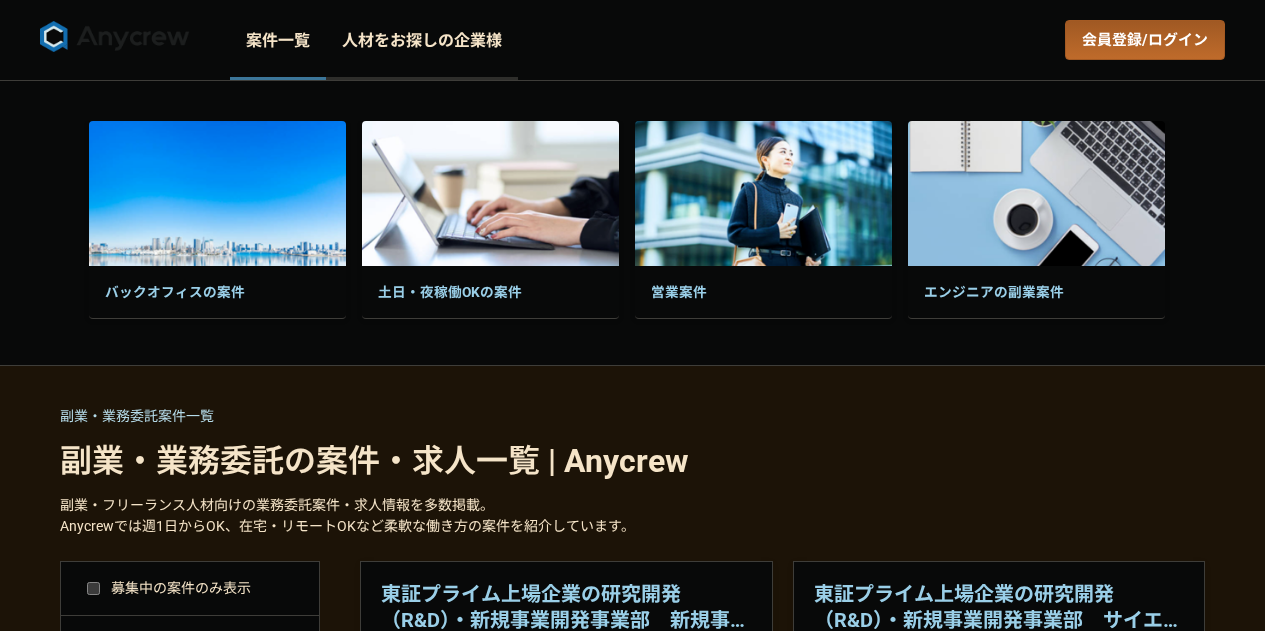 select on "4" 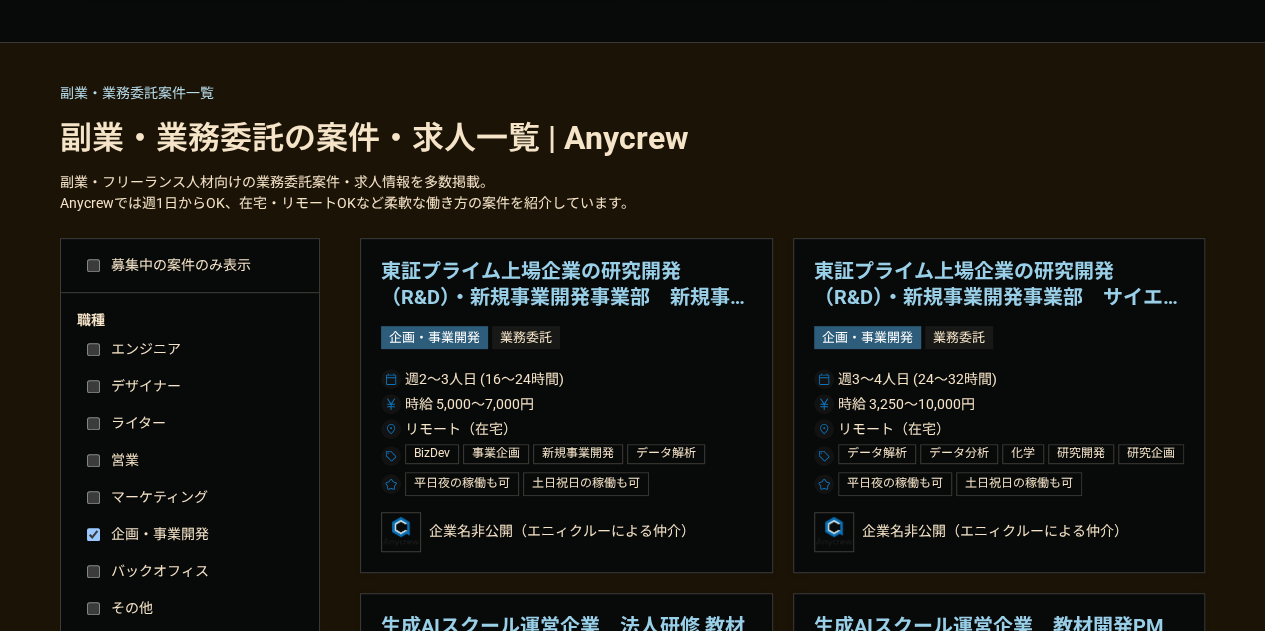 scroll, scrollTop: 0, scrollLeft: 0, axis: both 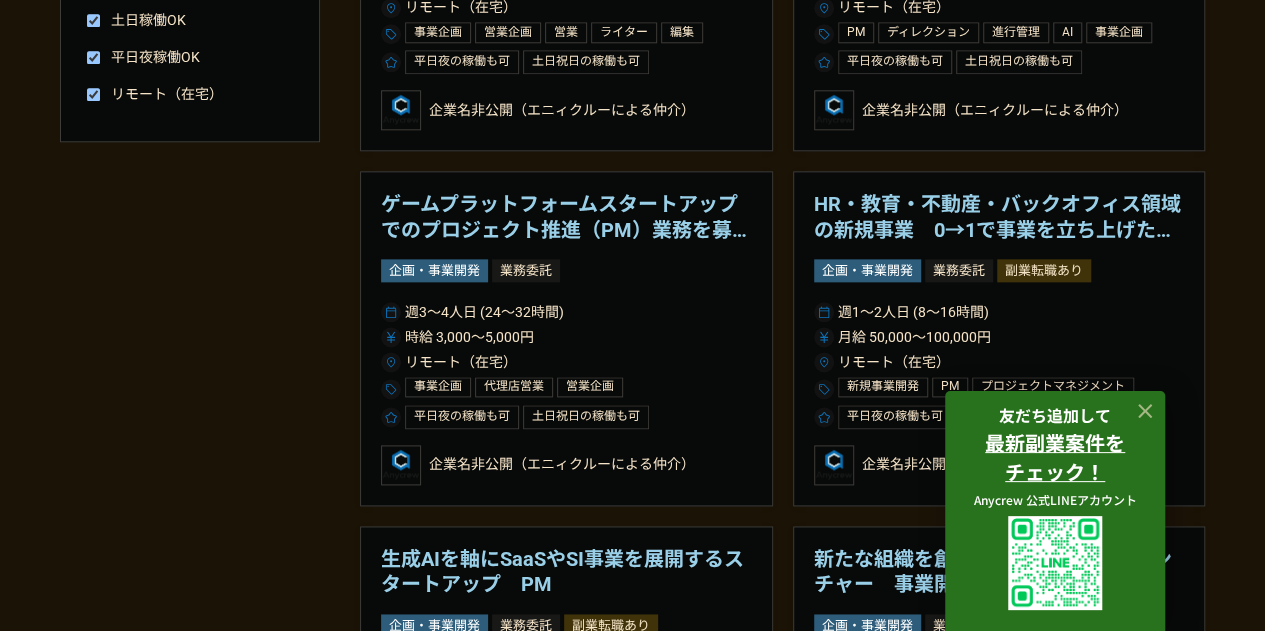 click 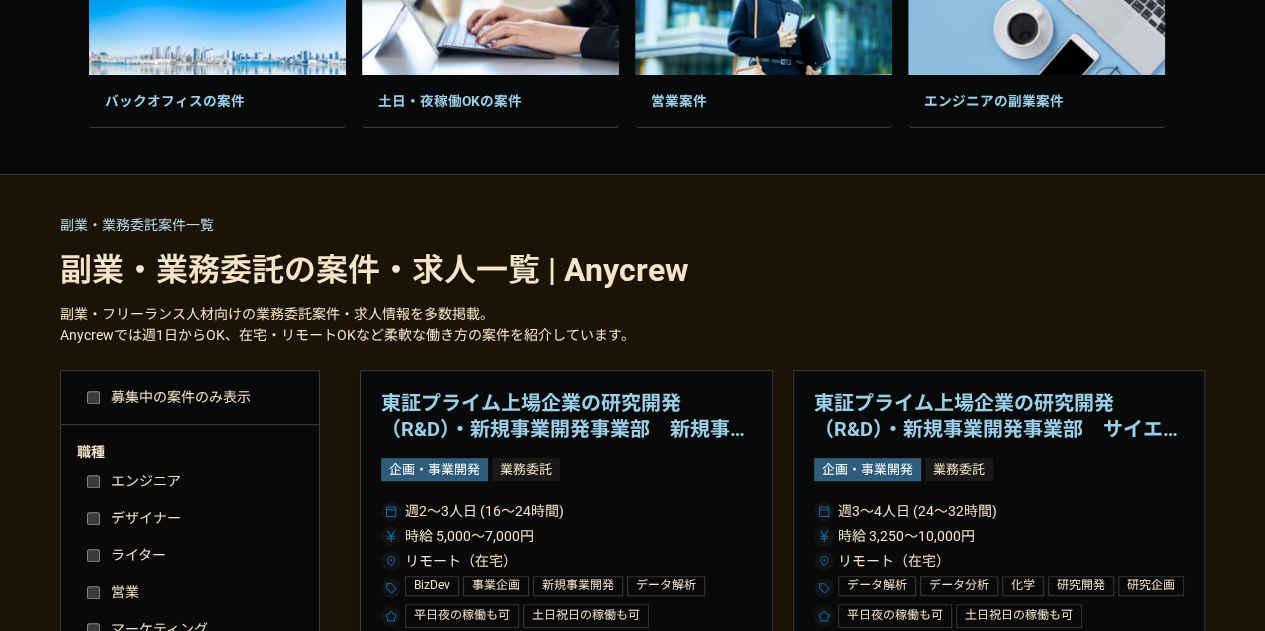 scroll, scrollTop: 205, scrollLeft: 0, axis: vertical 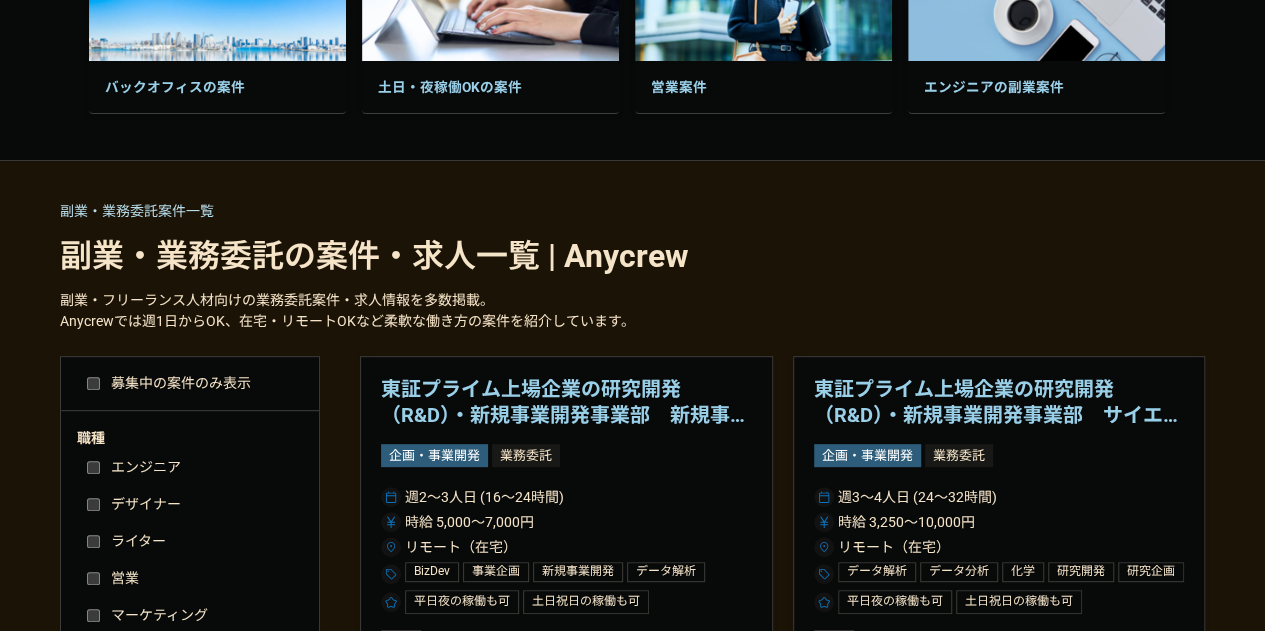 click on "募集中の案件のみ表示" at bounding box center [93, 383] 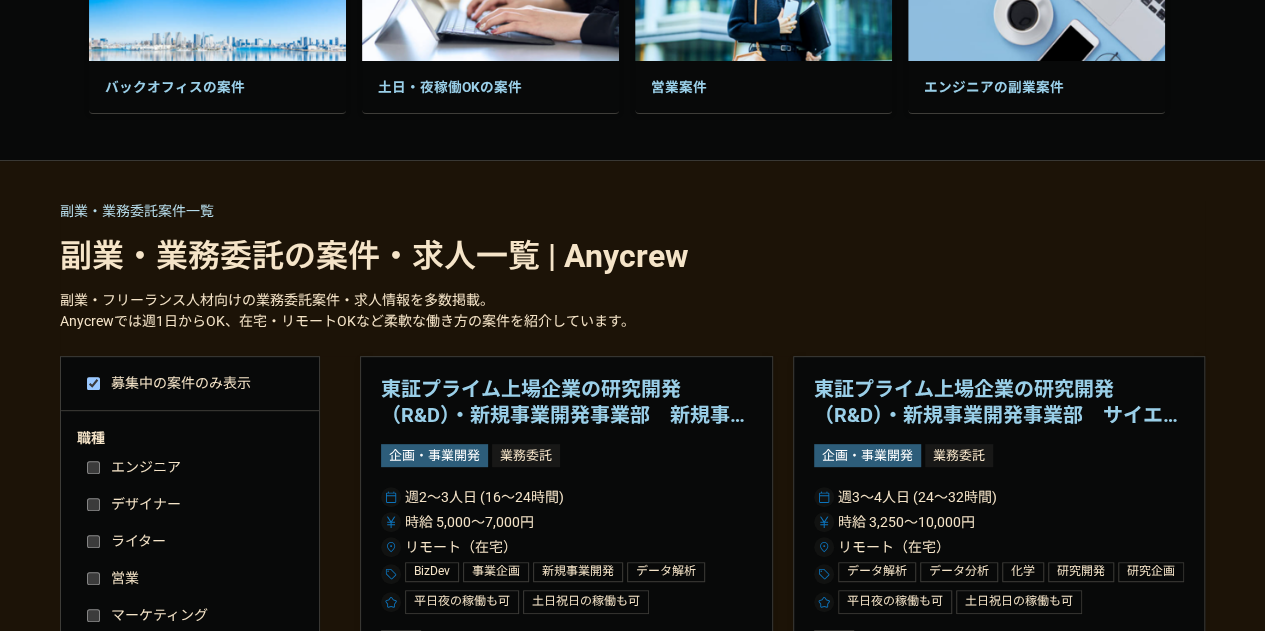 checkbox on "true" 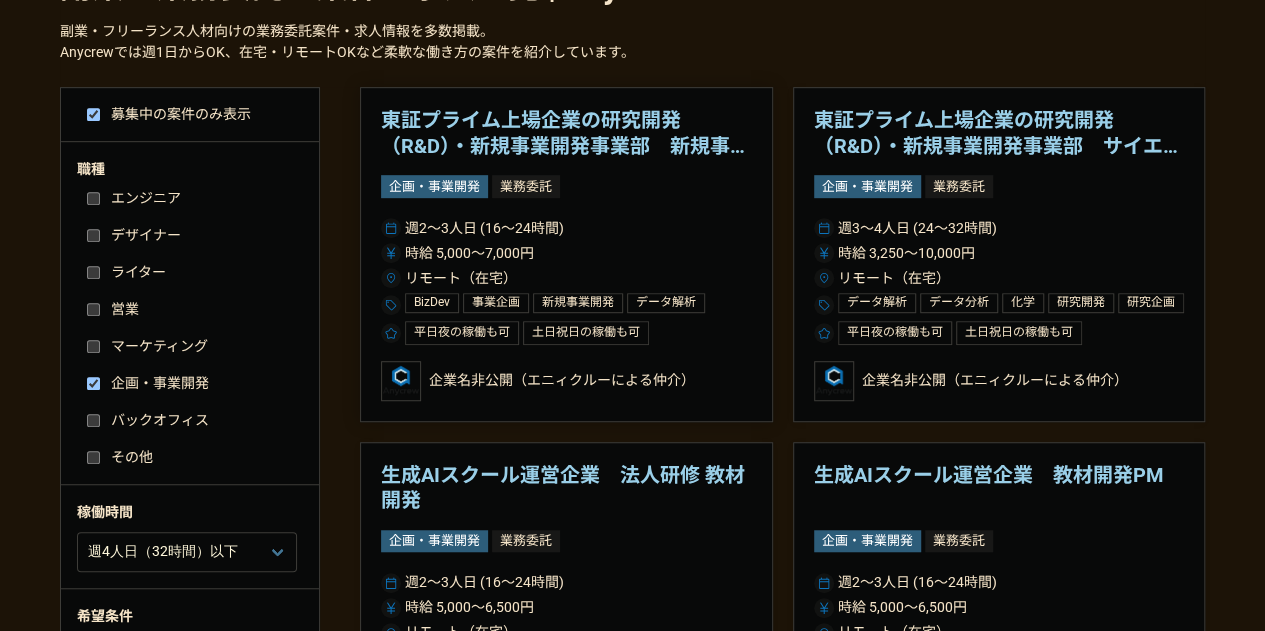 scroll, scrollTop: 473, scrollLeft: 0, axis: vertical 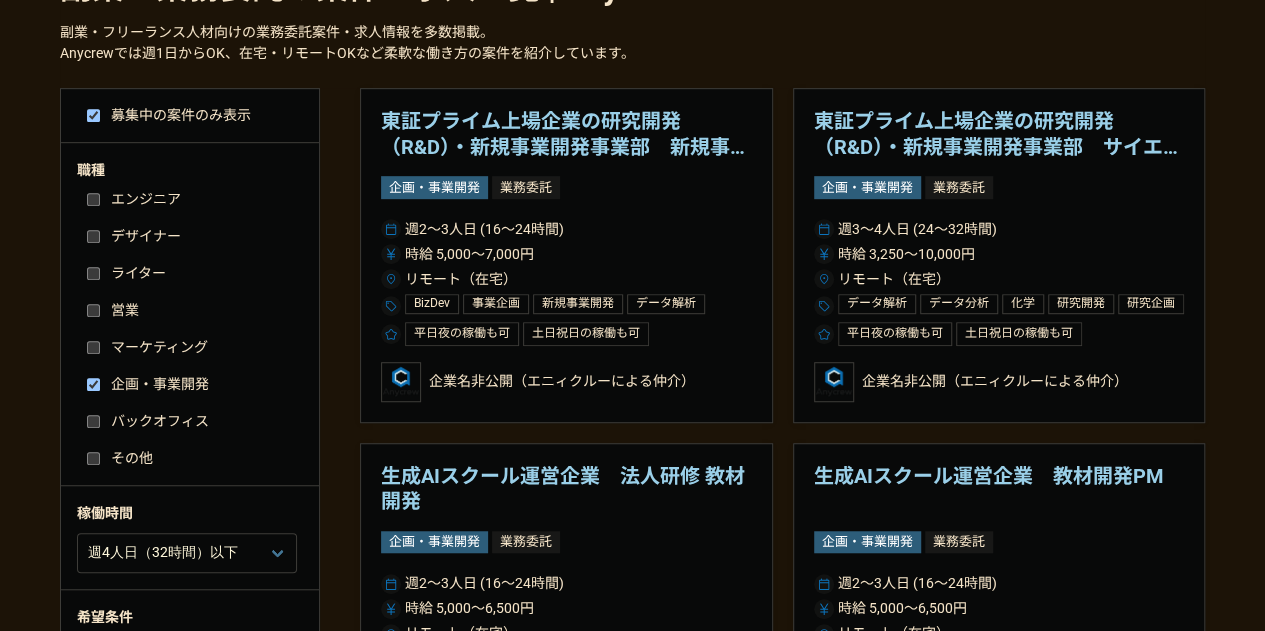 click on "東証プライム上場企業の研究開発（R&D）・新規事業開発事業部　新規事業開発" at bounding box center [566, 134] 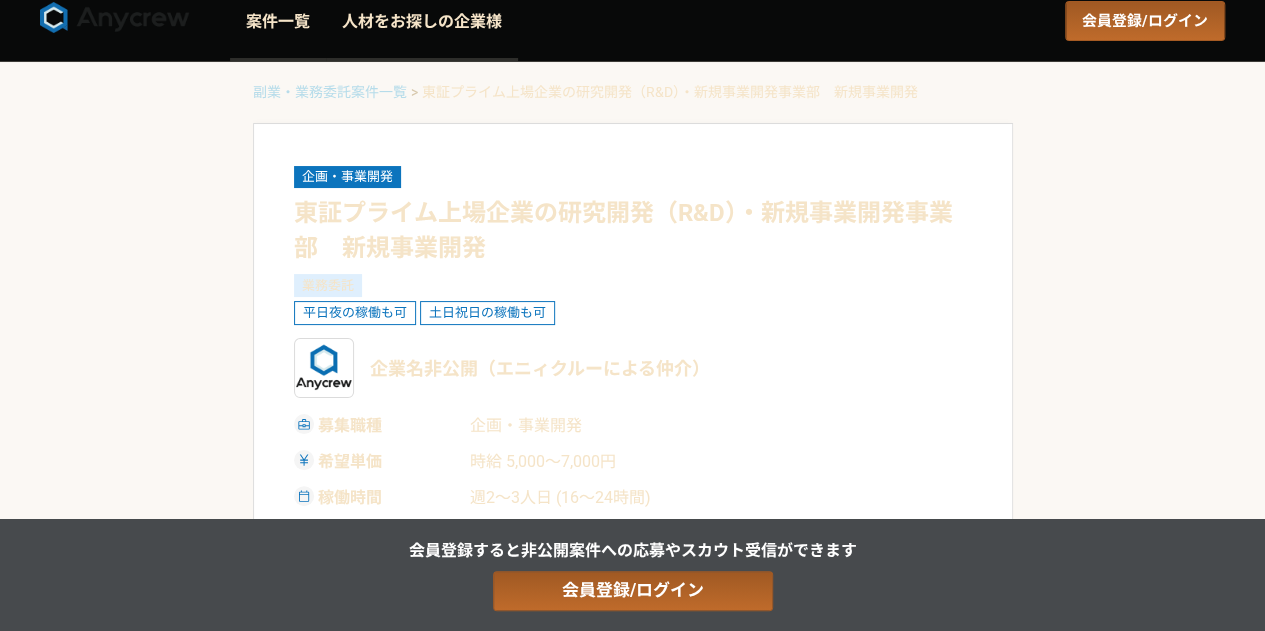 scroll, scrollTop: 0, scrollLeft: 0, axis: both 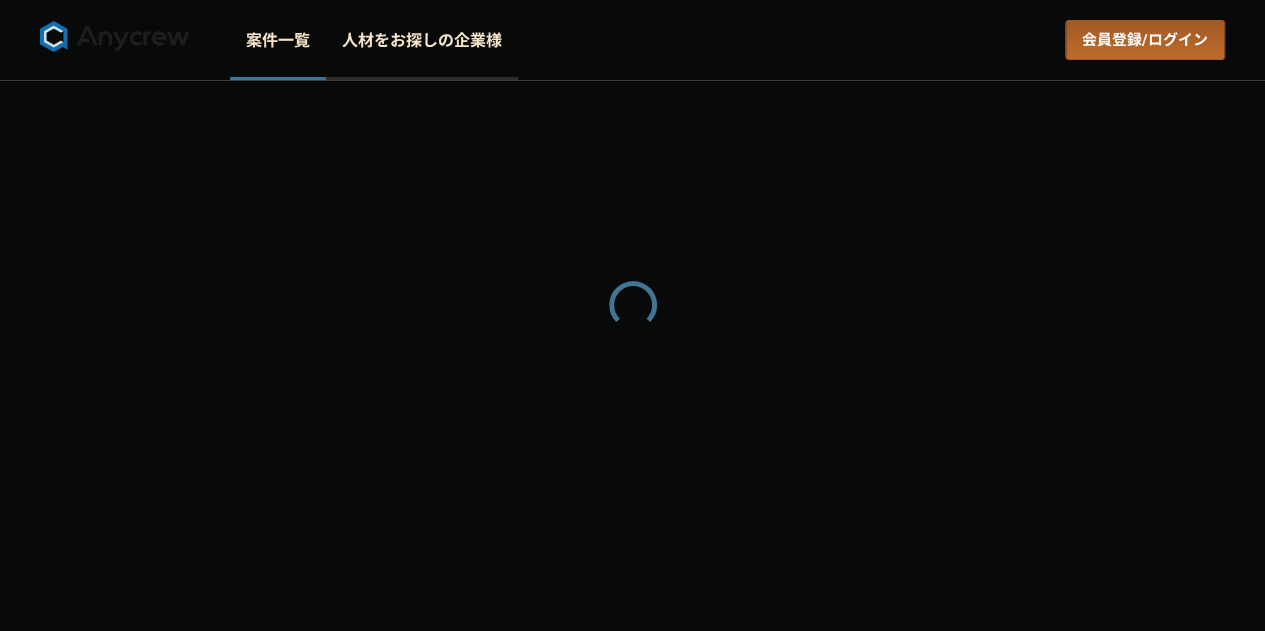 select on "4" 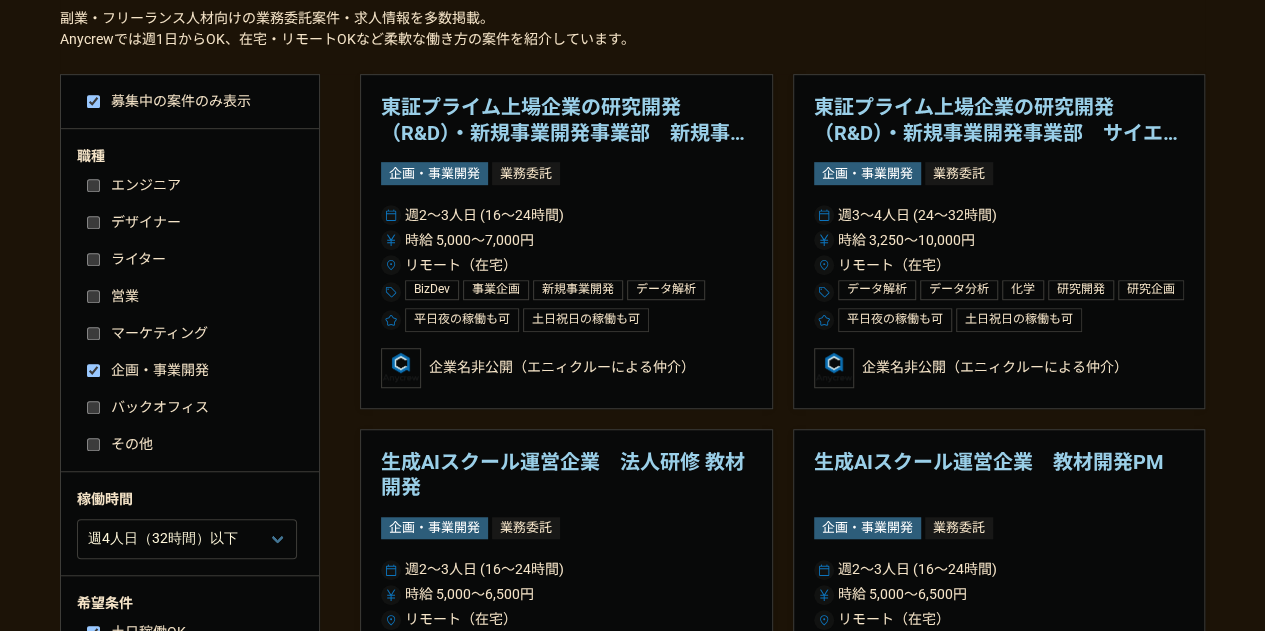 scroll, scrollTop: 488, scrollLeft: 0, axis: vertical 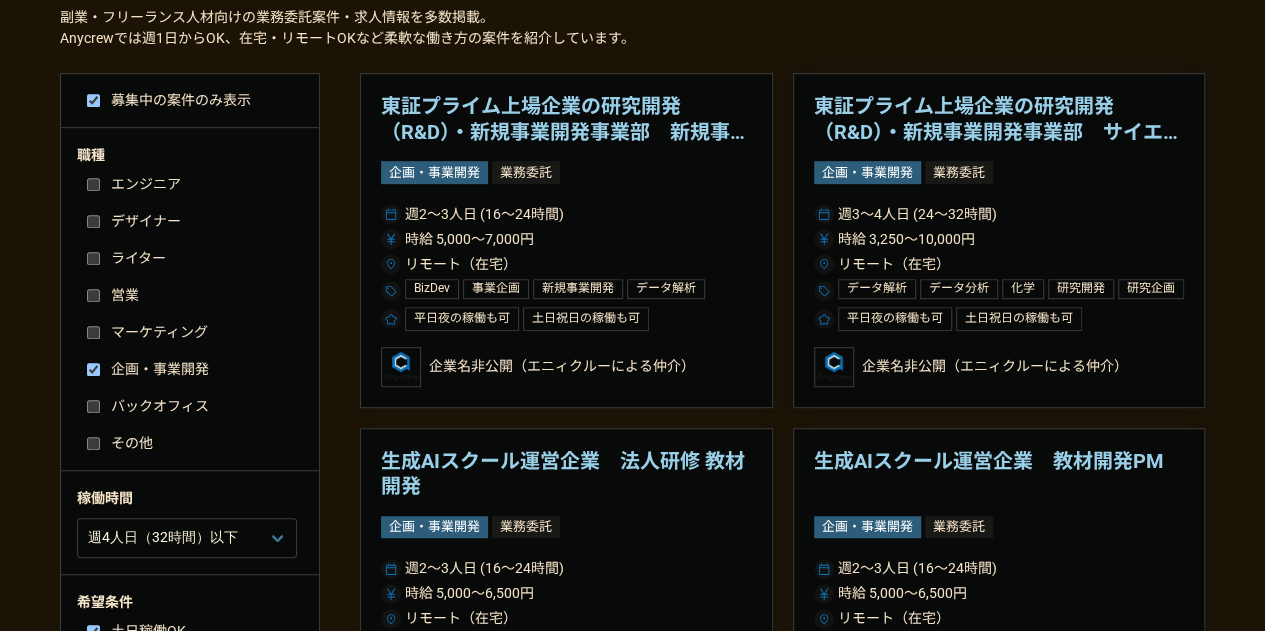 click on "東証プライム上場企業の研究開発（R&D）・新規事業開発事業部　サイエンスメンバー" at bounding box center (999, 119) 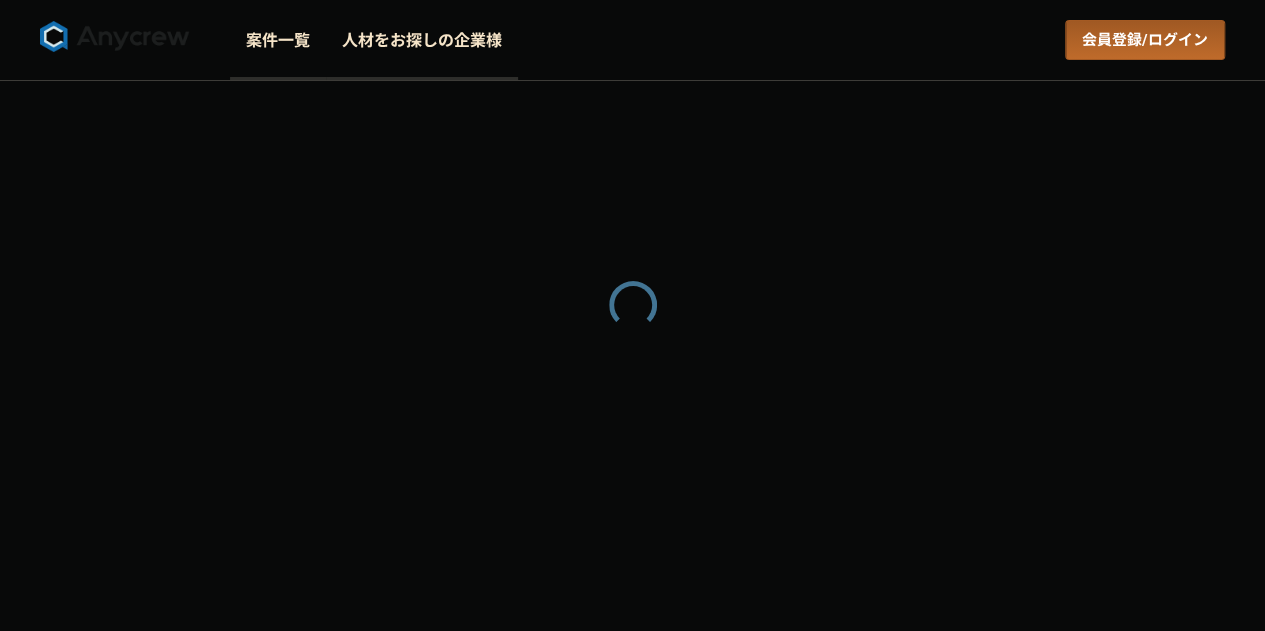 scroll, scrollTop: 0, scrollLeft: 0, axis: both 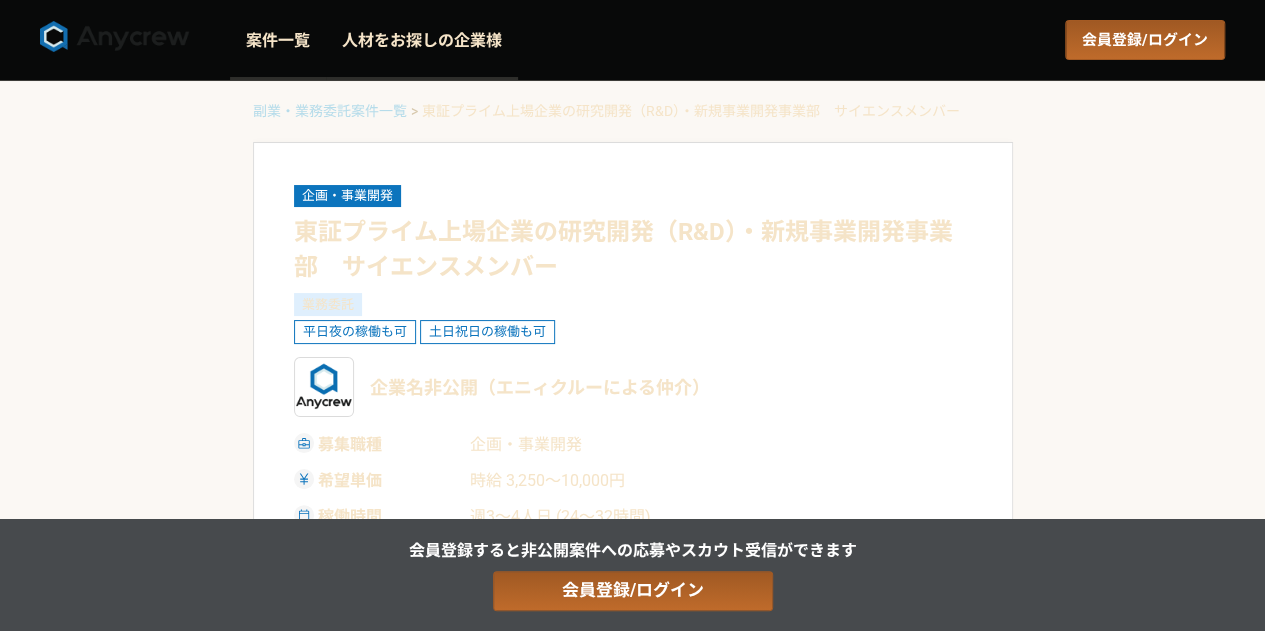 select on "4" 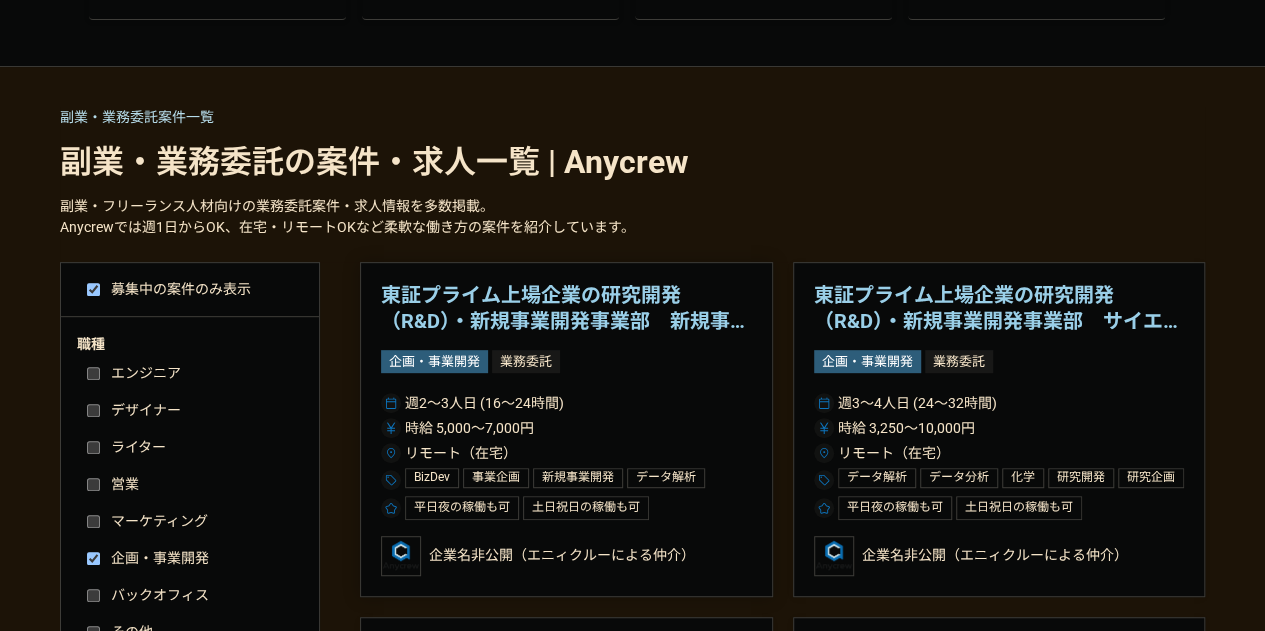 scroll, scrollTop: 300, scrollLeft: 0, axis: vertical 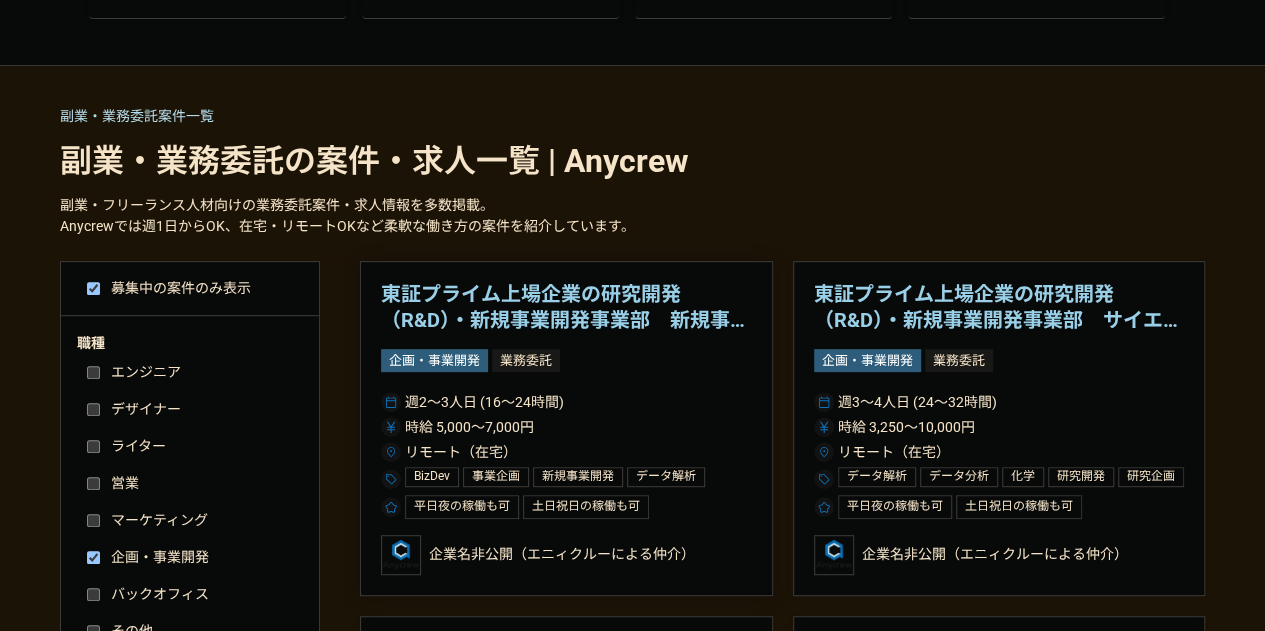 click on "東証プライム上場企業の研究開発（R&D）・新規事業開発事業部　新規事業開発" at bounding box center [566, 307] 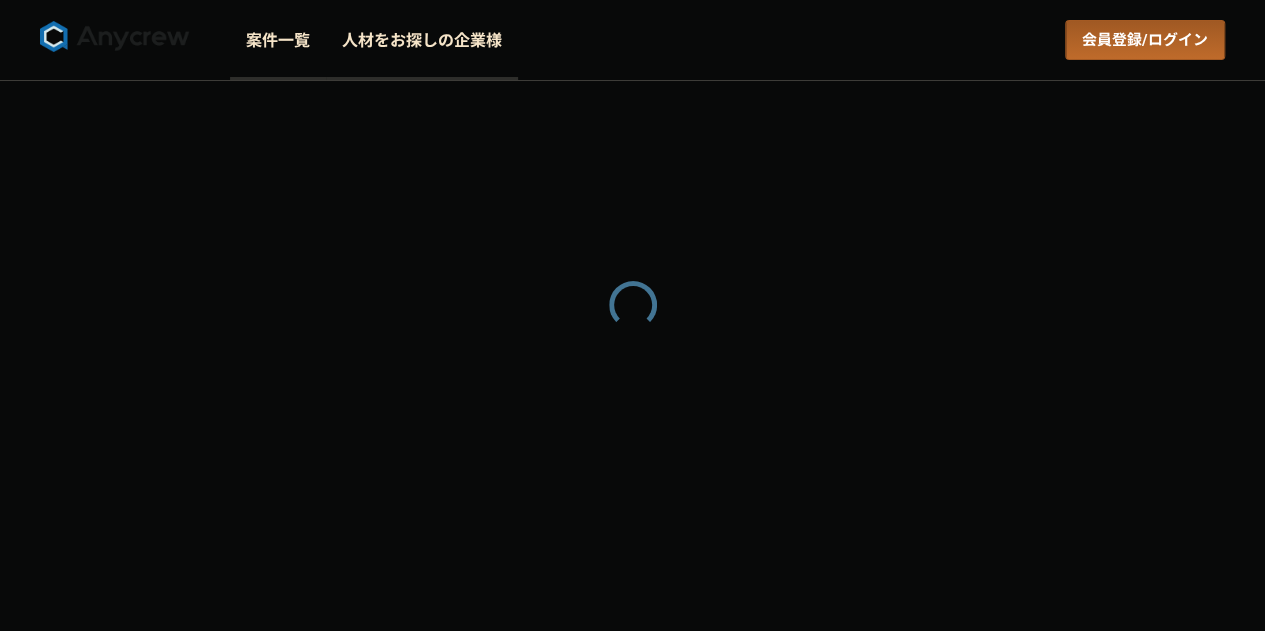 scroll, scrollTop: 0, scrollLeft: 0, axis: both 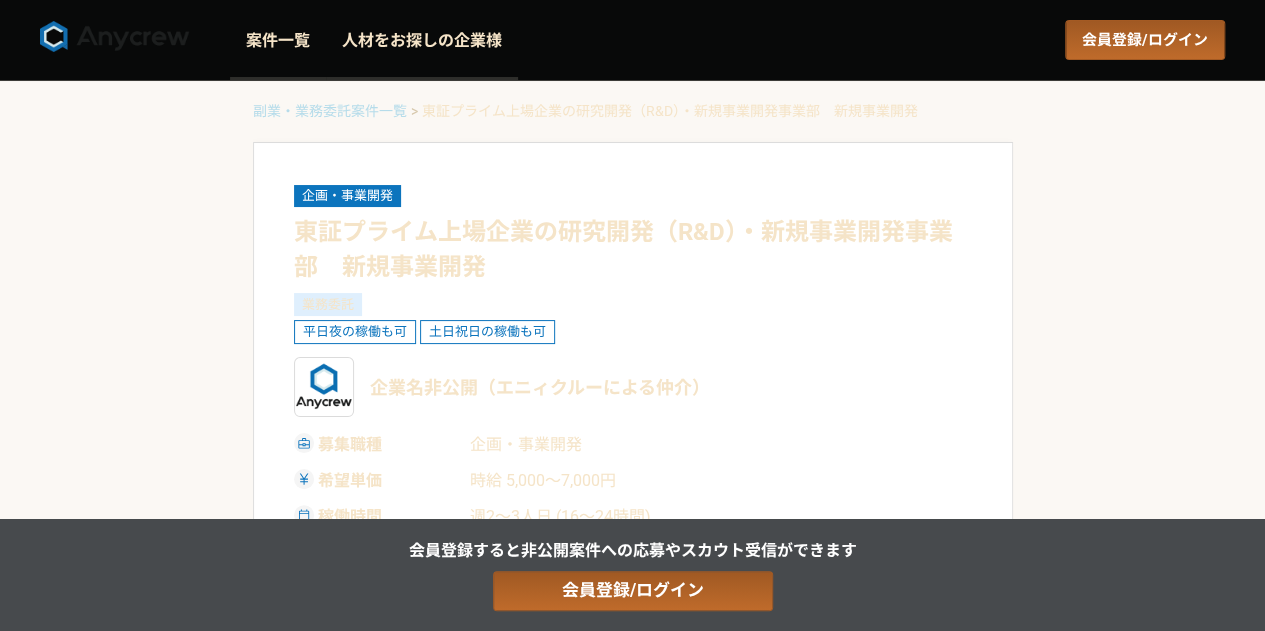 select on "4" 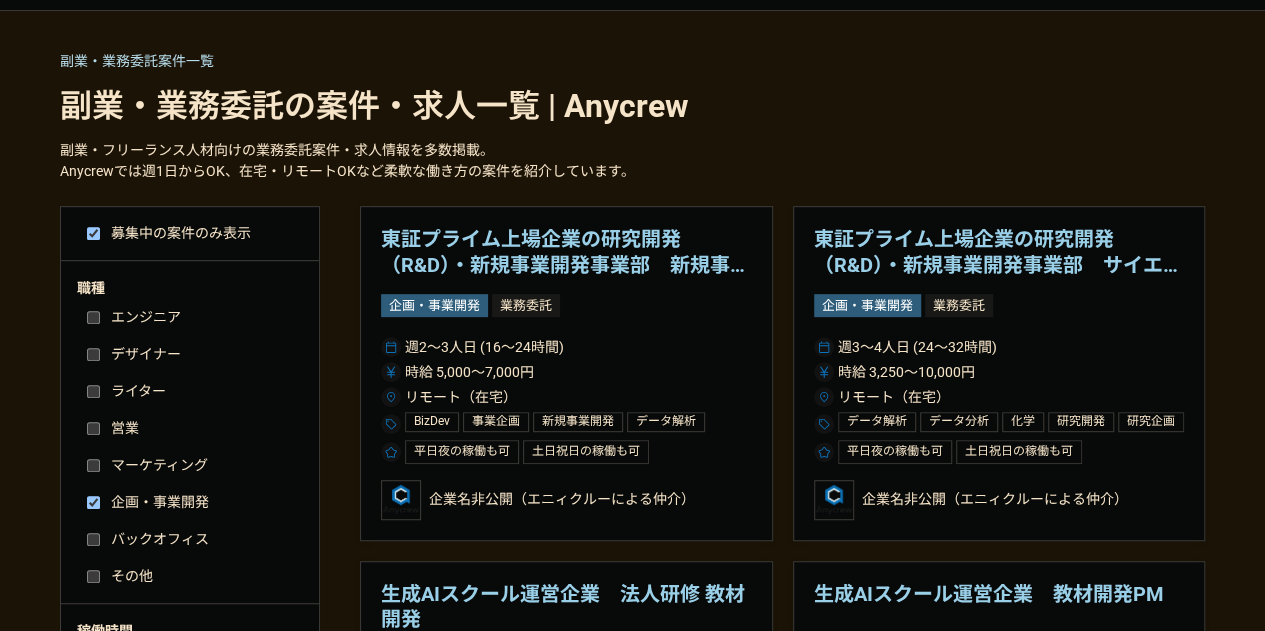 scroll, scrollTop: 368, scrollLeft: 0, axis: vertical 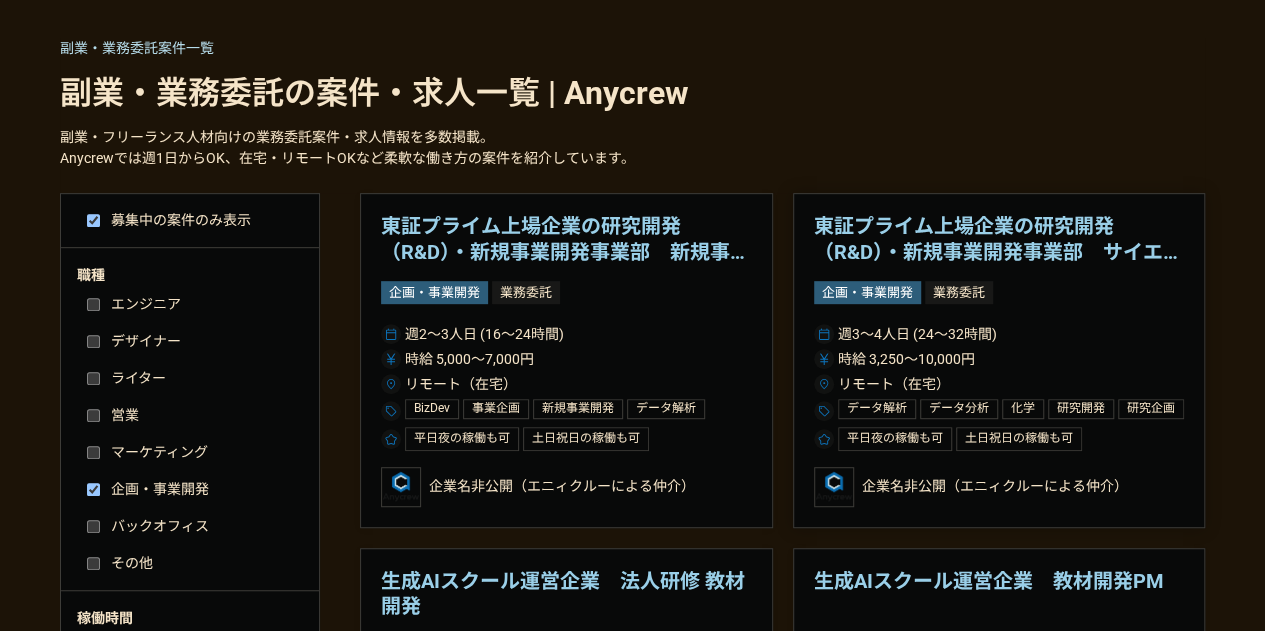 click on "東証プライム上場企業の研究開発（R&D）・新規事業開発事業部　サイエンスメンバー" at bounding box center [999, 239] 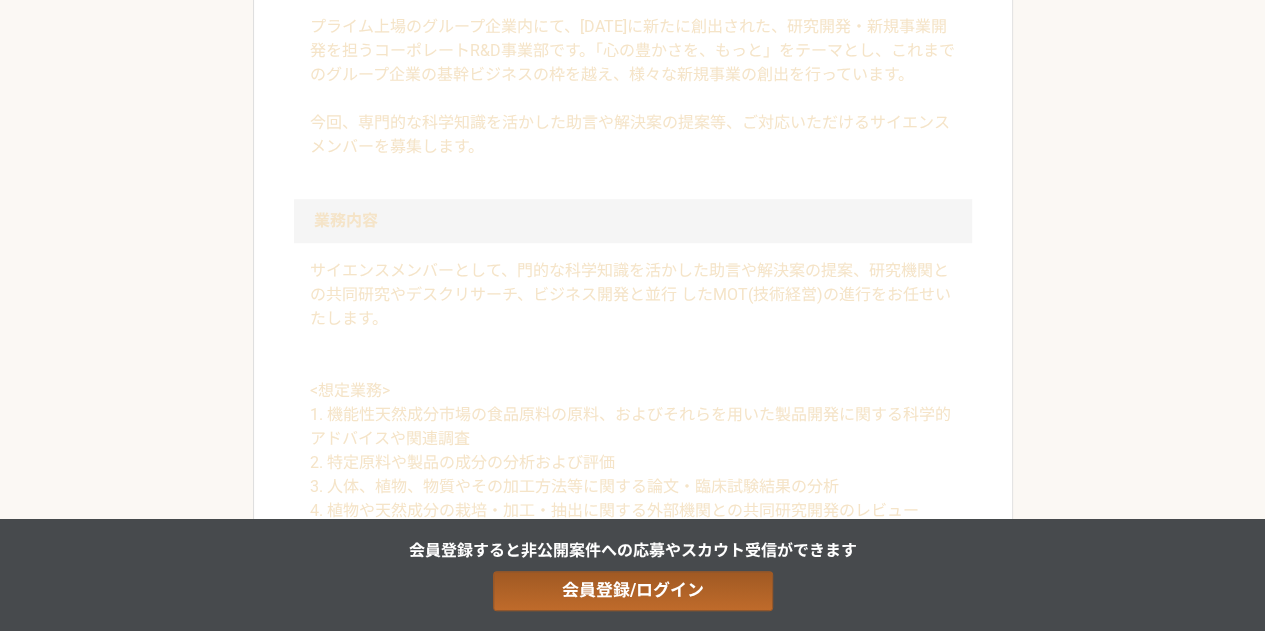 scroll, scrollTop: 689, scrollLeft: 0, axis: vertical 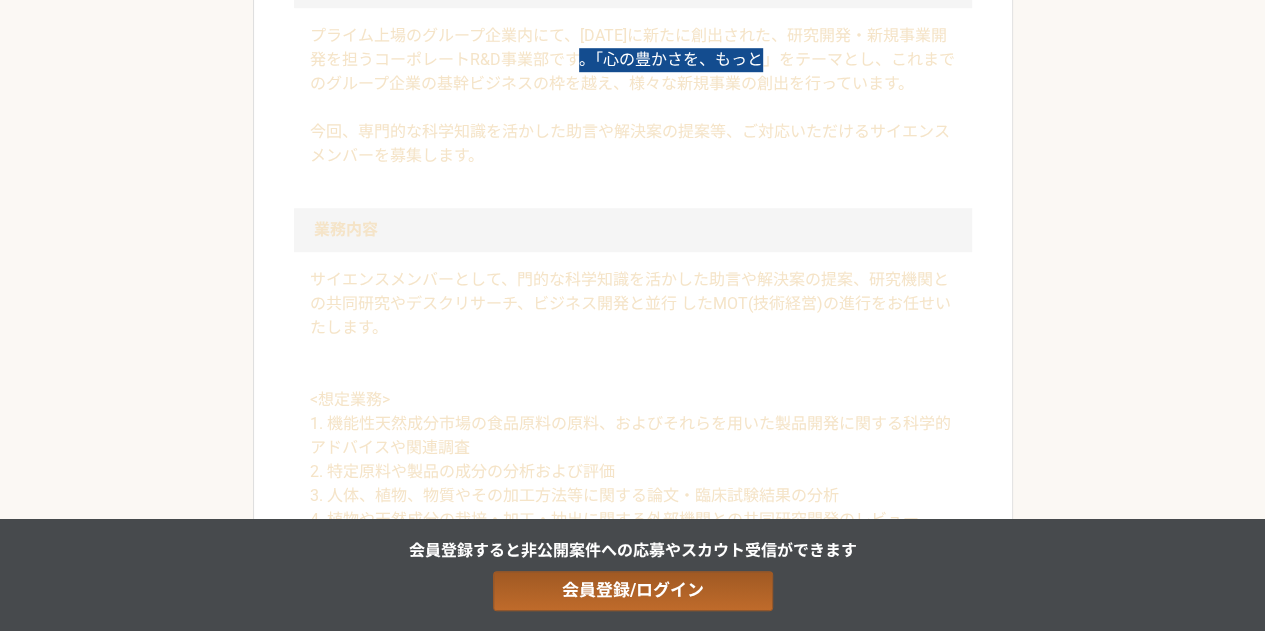drag, startPoint x: 608, startPoint y: 55, endPoint x: 778, endPoint y: 57, distance: 170.01176 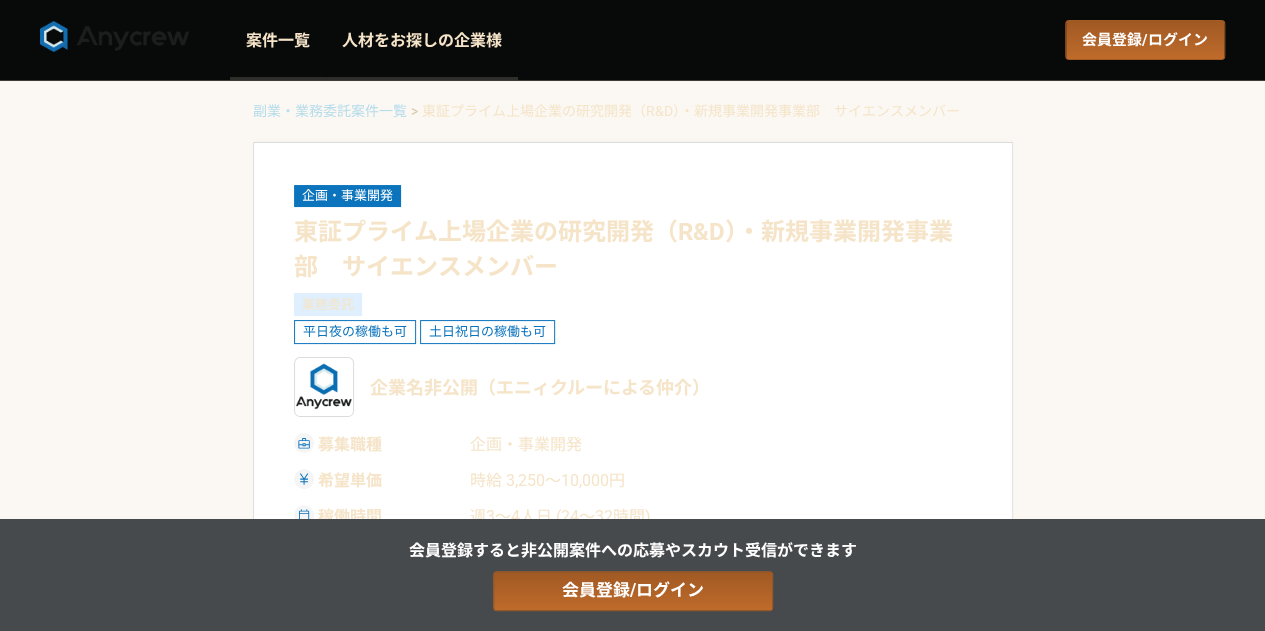 select on "4" 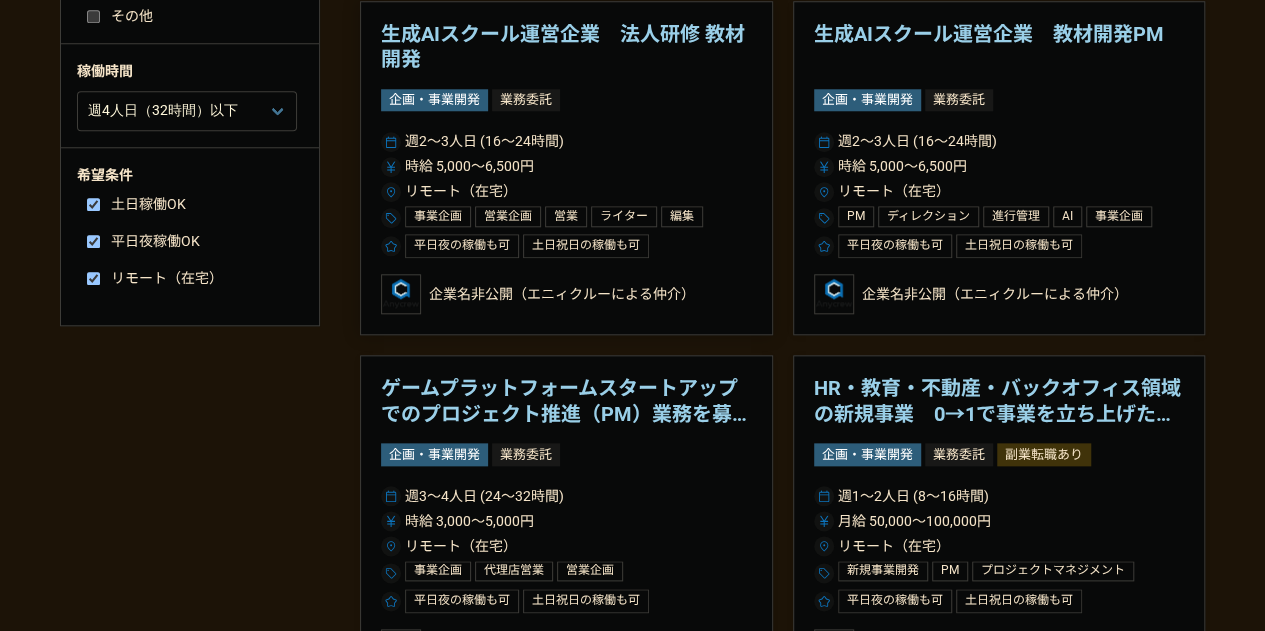 scroll, scrollTop: 857, scrollLeft: 0, axis: vertical 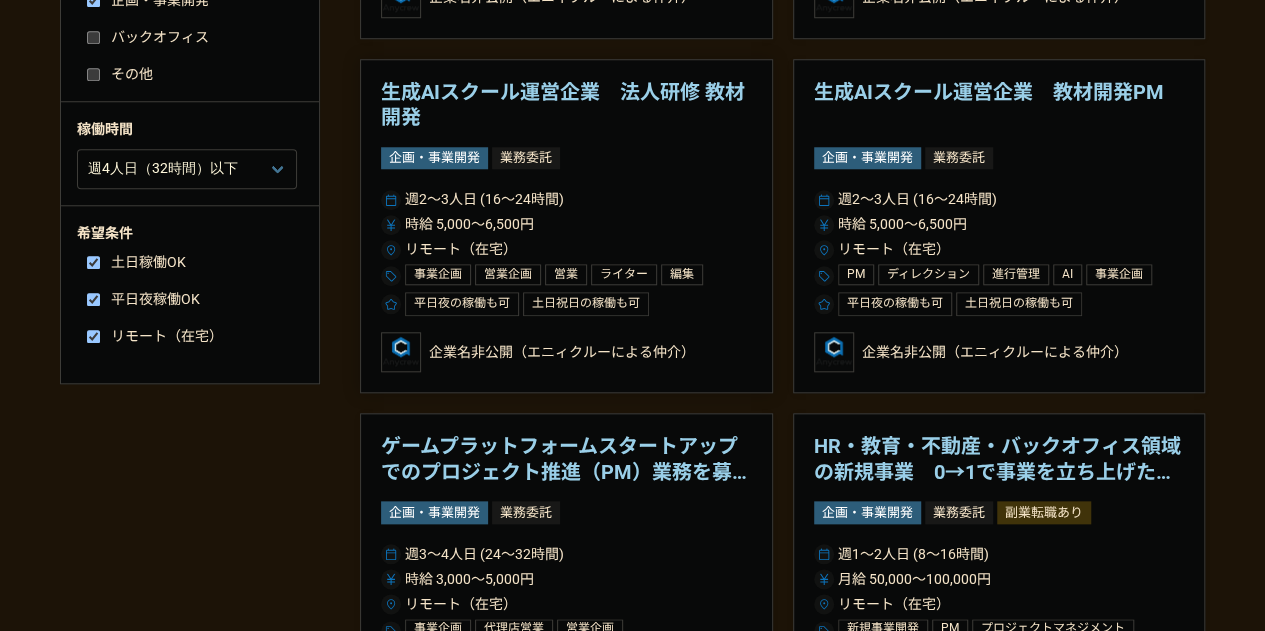 click on "生成AIスクール運営企業　法人研修 教材開発" at bounding box center (566, 105) 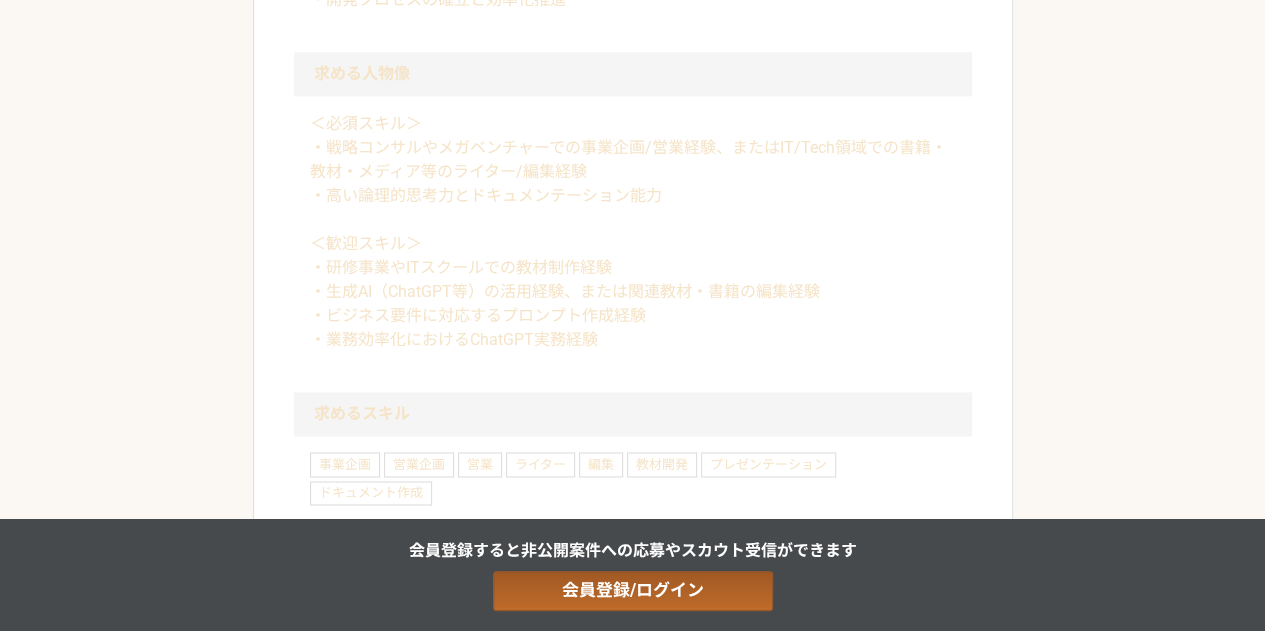 scroll, scrollTop: 1343, scrollLeft: 0, axis: vertical 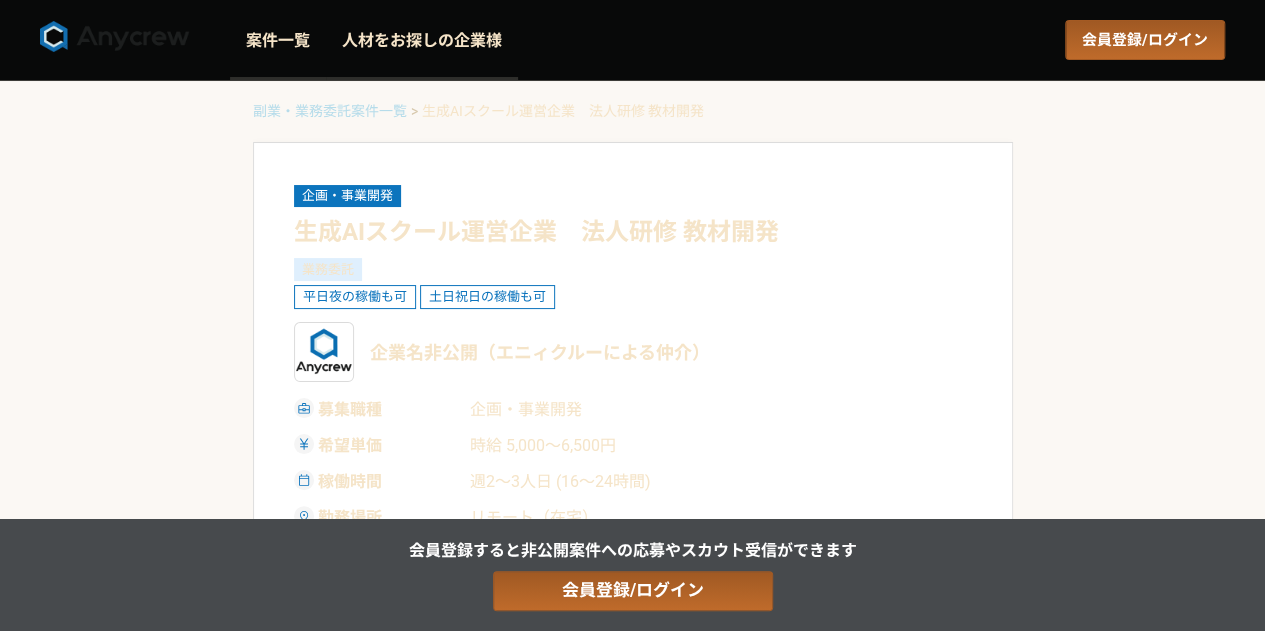 select on "4" 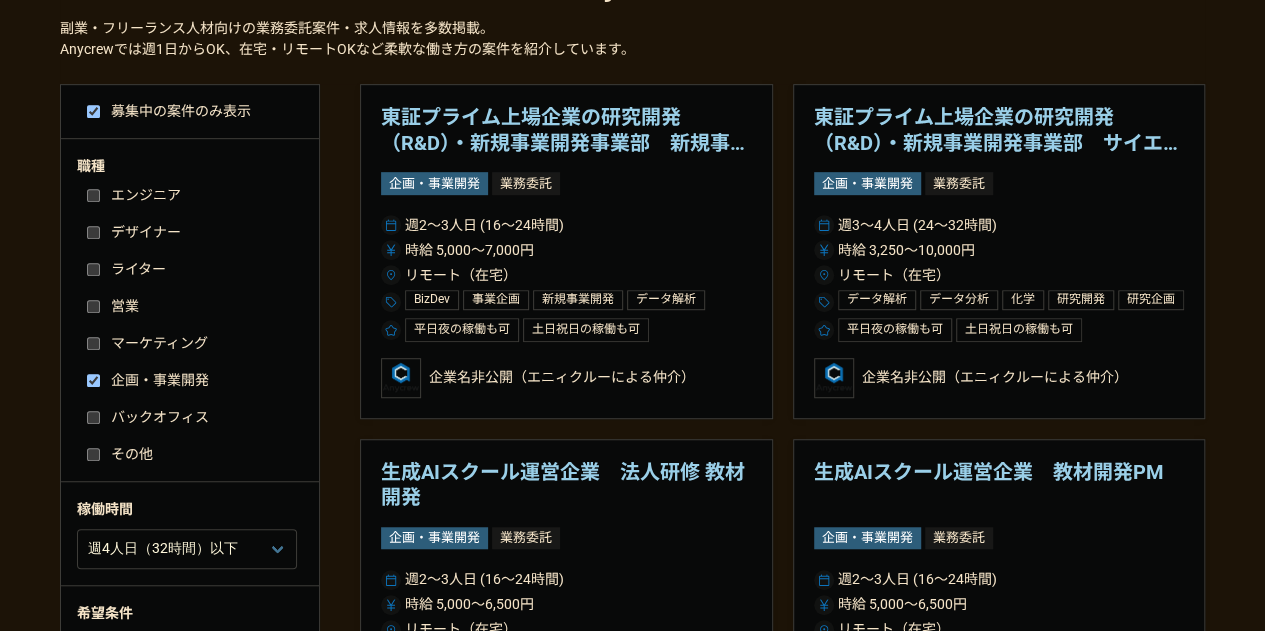 scroll, scrollTop: 453, scrollLeft: 0, axis: vertical 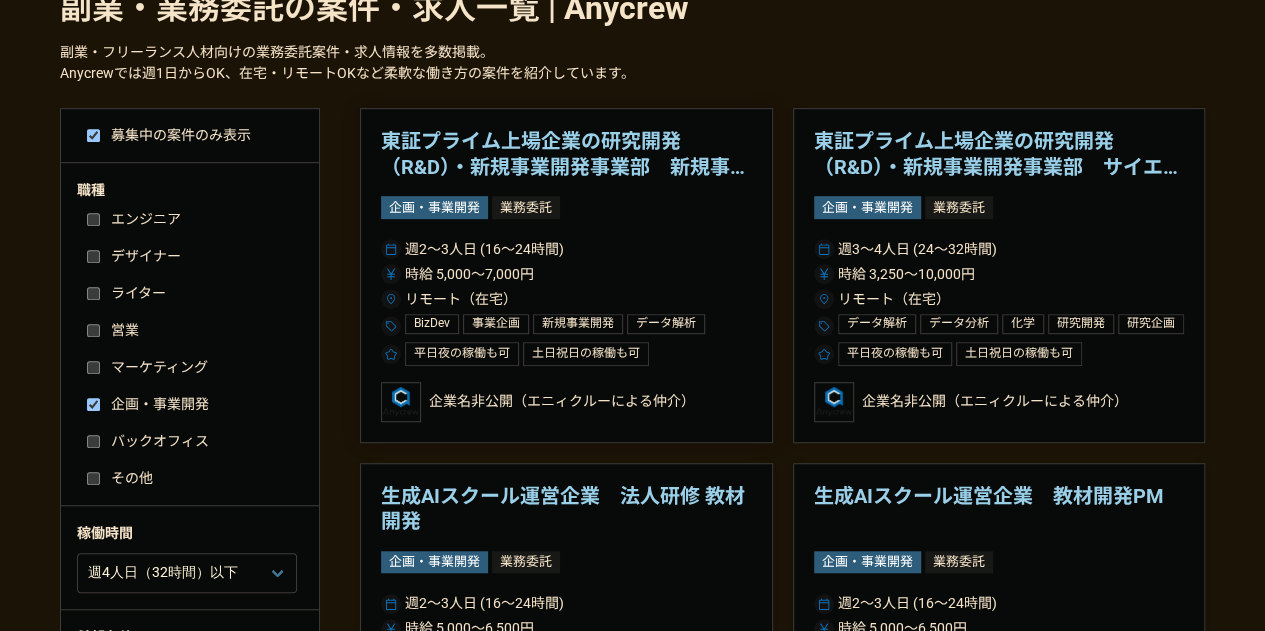 click on "東証プライム上場企業の研究開発（R&D）・新規事業開発事業部　新規事業開発 企画・事業開発 業務委託 週2〜3人日 (16〜24時間) 時給 5,000〜7,000円 リモート（在宅） BizDev 事業企画 新規事業開発 データ解析 データ分析 化学 研究開発 研究企画 リサーチ 英語 平日夜の稼働も可 土日祝日の稼働も可 企業名非公開（[PERSON_NAME]による仲介）" at bounding box center (566, 275) 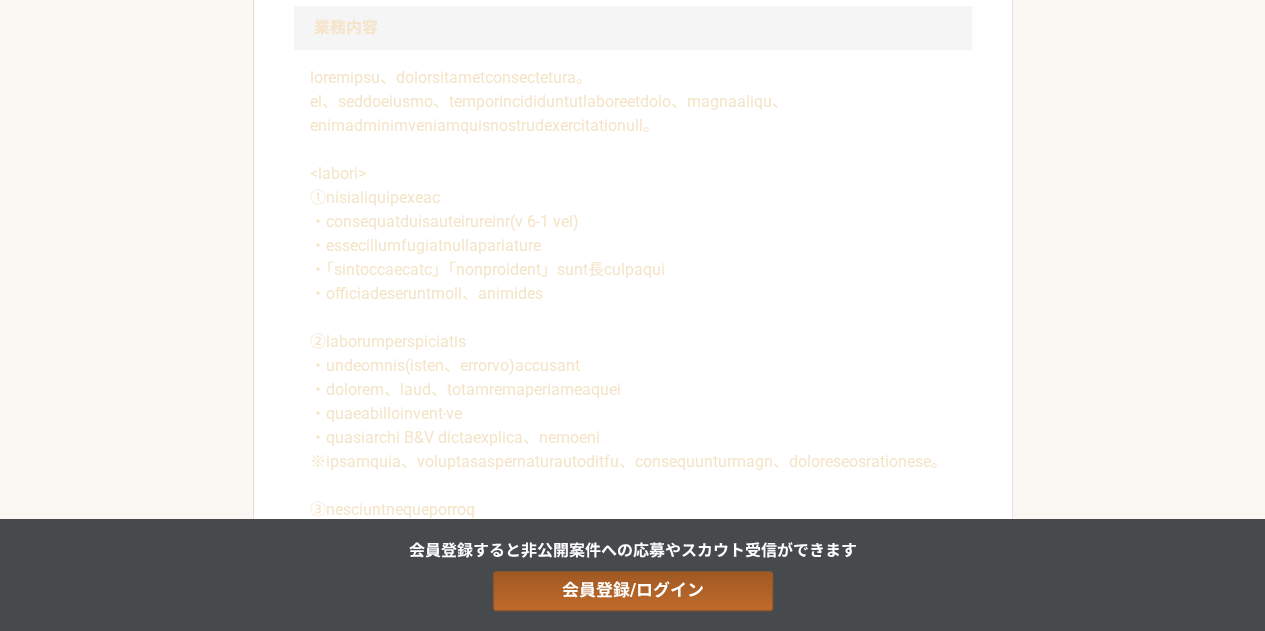 scroll, scrollTop: 914, scrollLeft: 0, axis: vertical 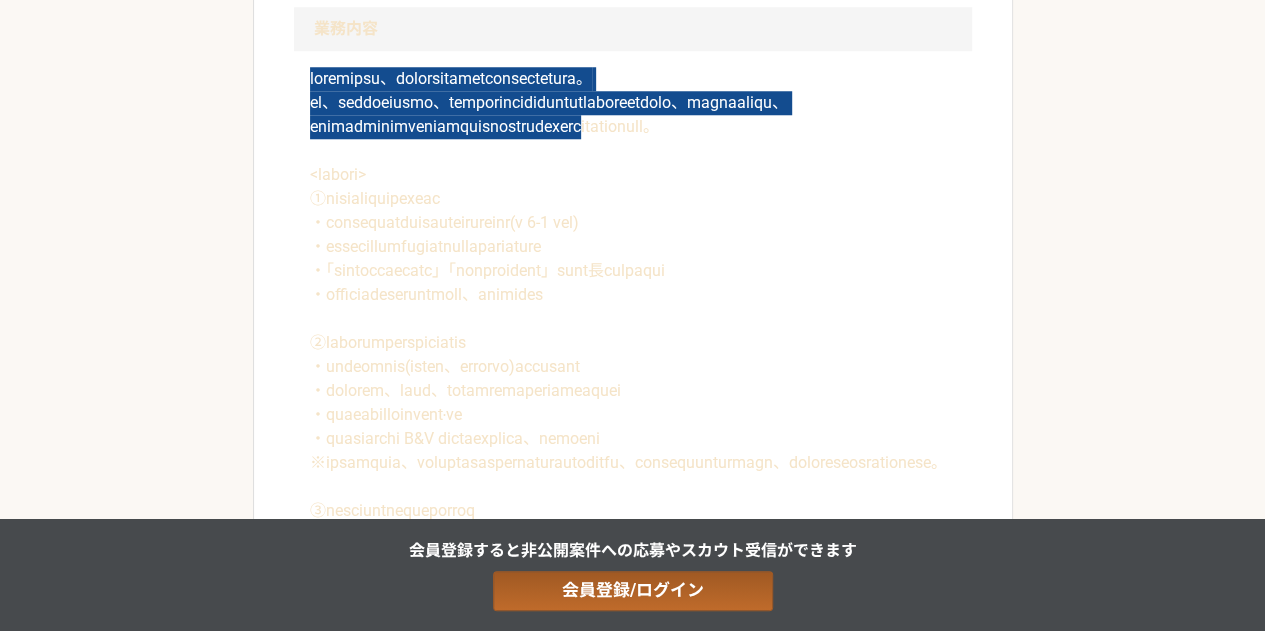 drag, startPoint x: 308, startPoint y: 79, endPoint x: 466, endPoint y: 149, distance: 172.81204 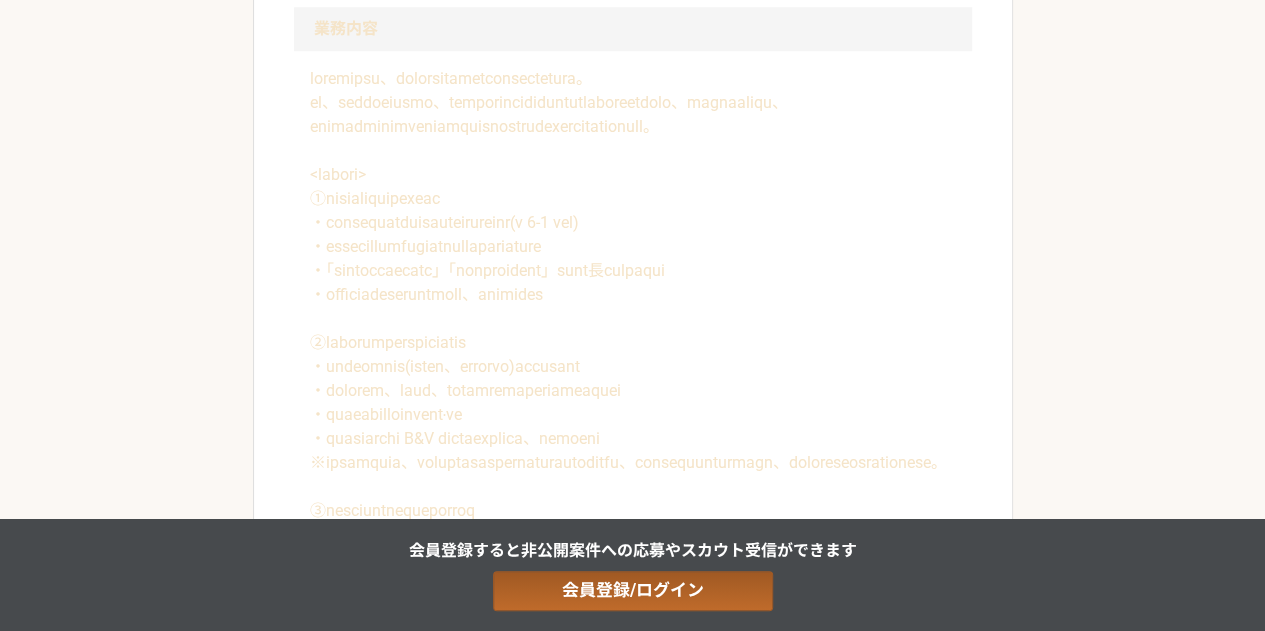click at bounding box center (633, 475) 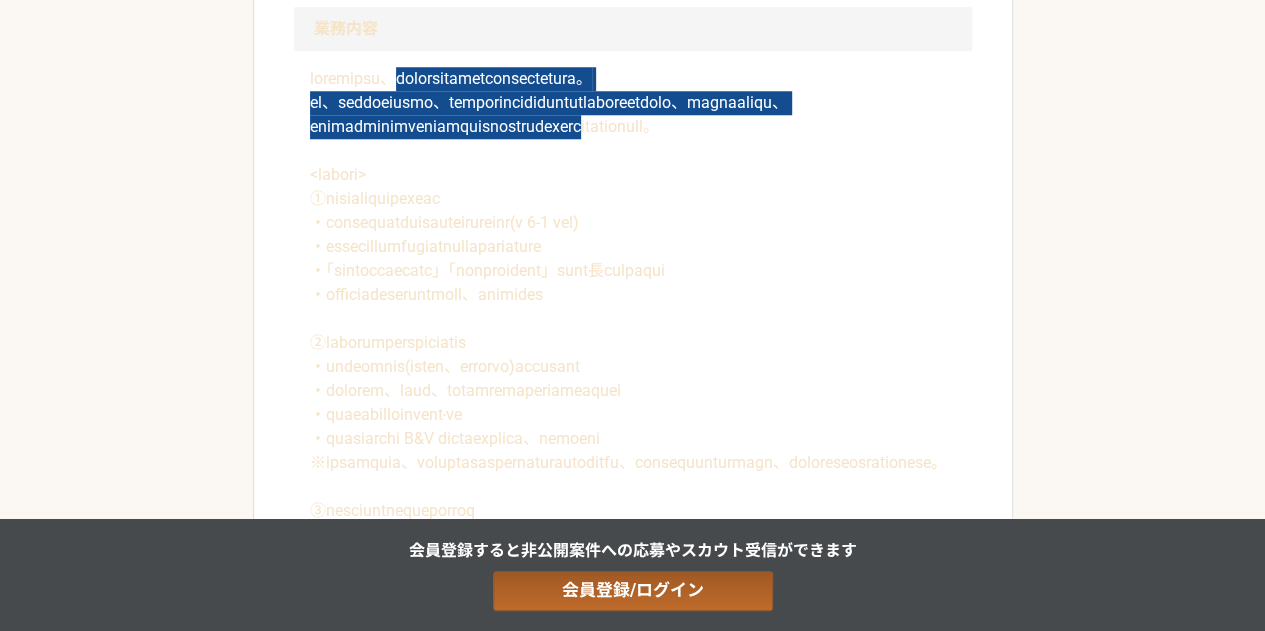 drag, startPoint x: 470, startPoint y: 78, endPoint x: 465, endPoint y: 149, distance: 71.17584 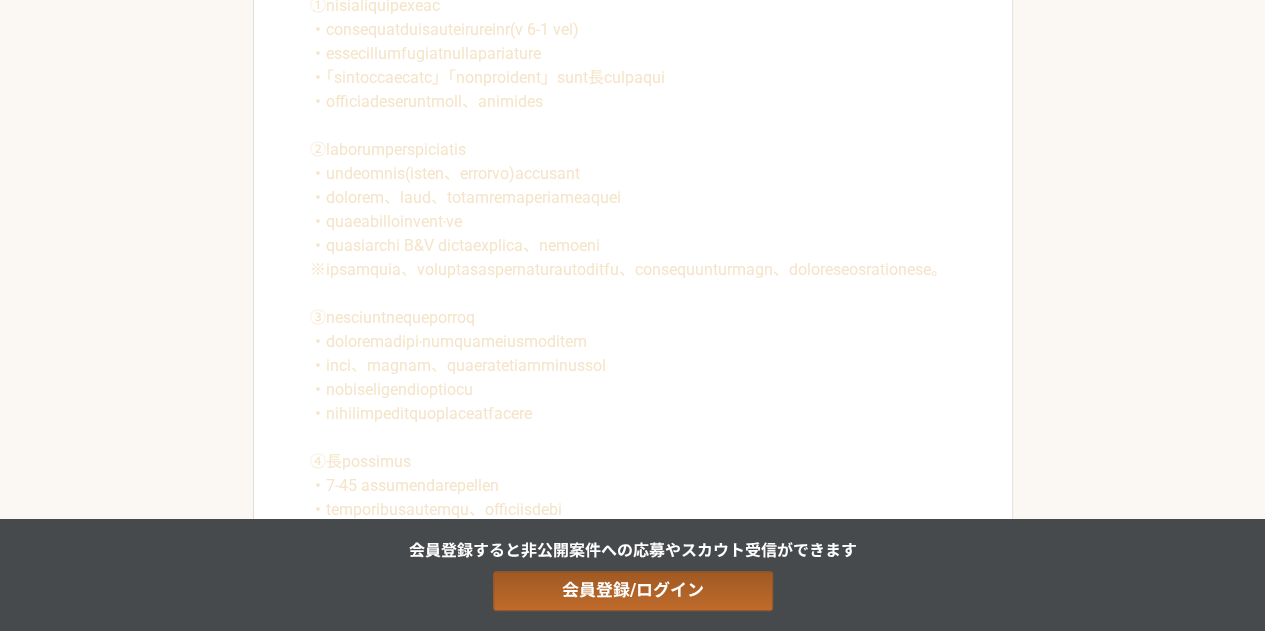 scroll, scrollTop: 1084, scrollLeft: 0, axis: vertical 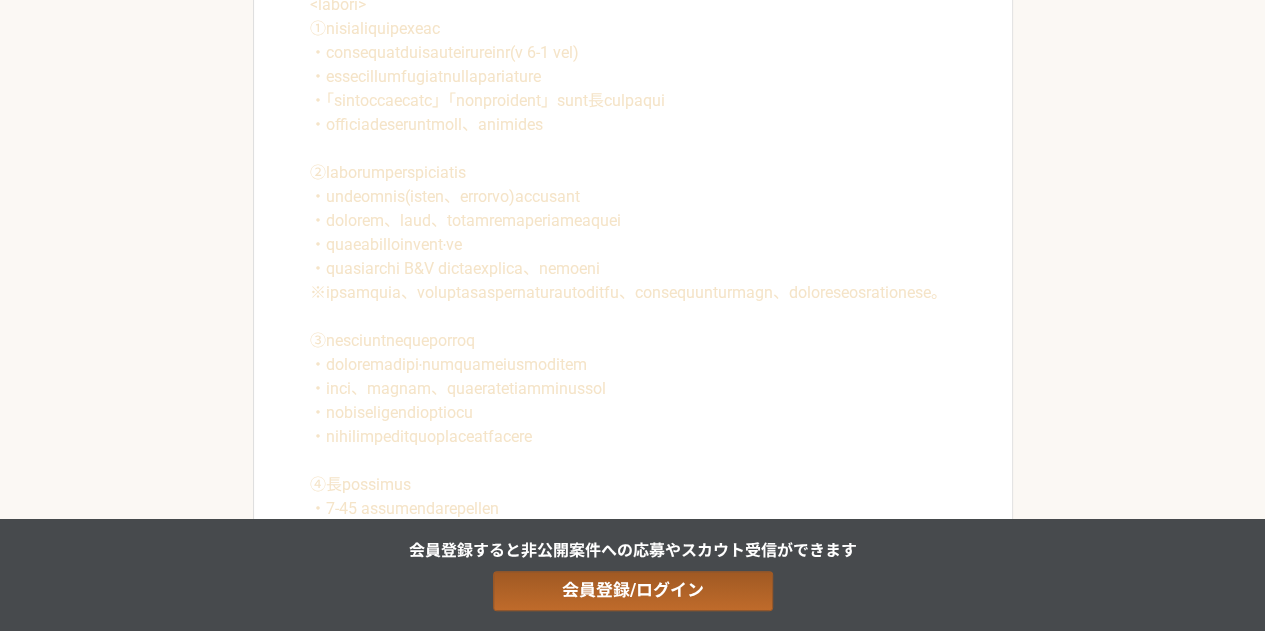 click at bounding box center [633, 305] 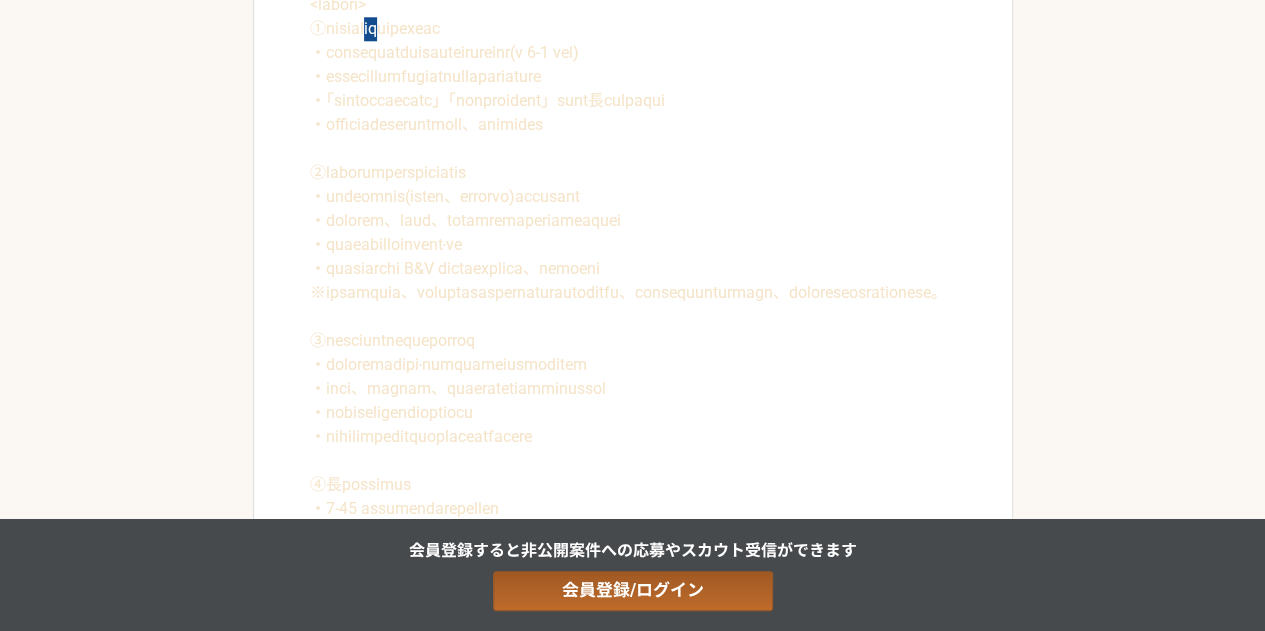 click at bounding box center [633, 305] 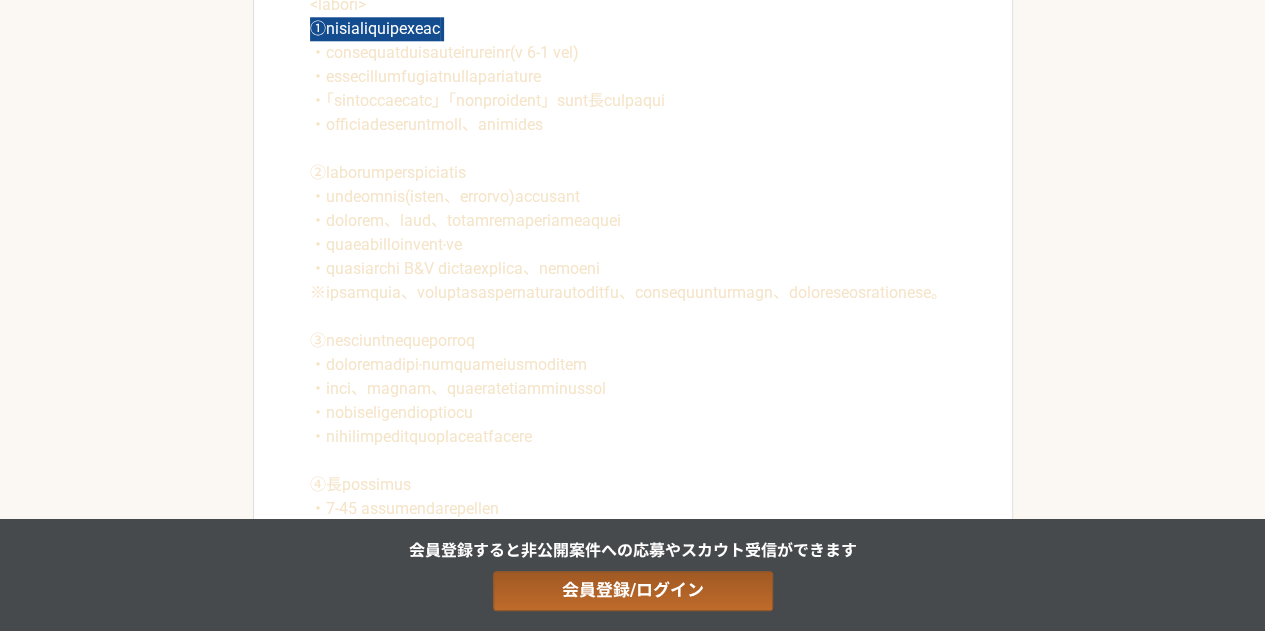 click at bounding box center (633, 305) 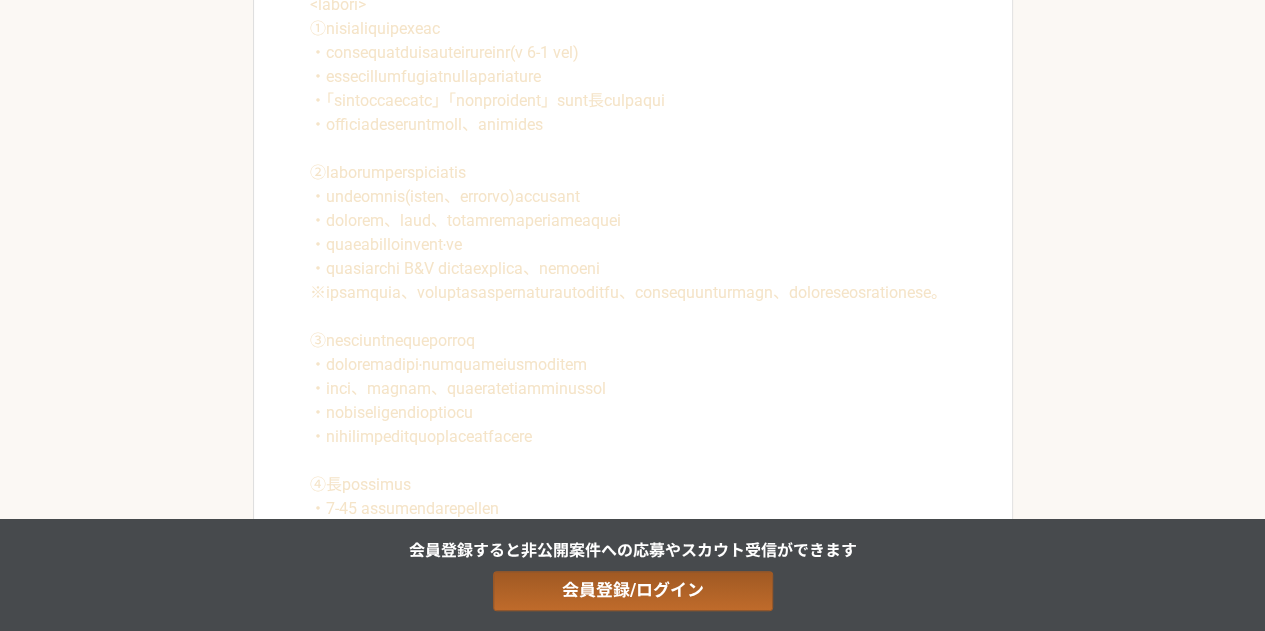click at bounding box center [633, 305] 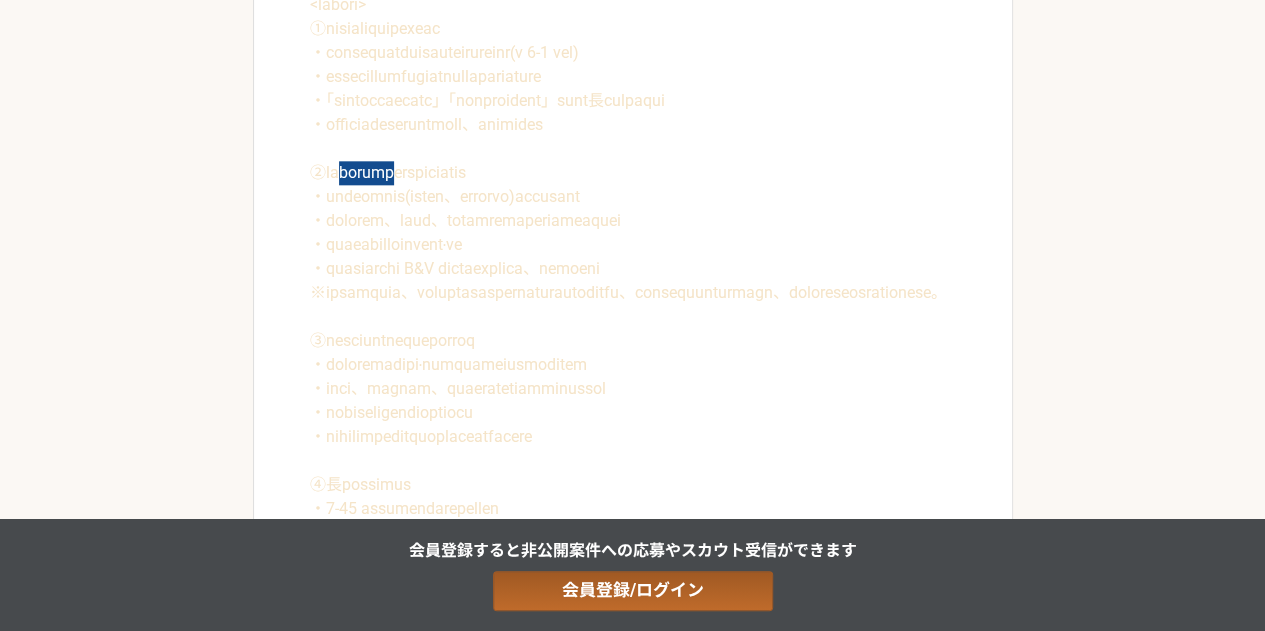 click at bounding box center (633, 305) 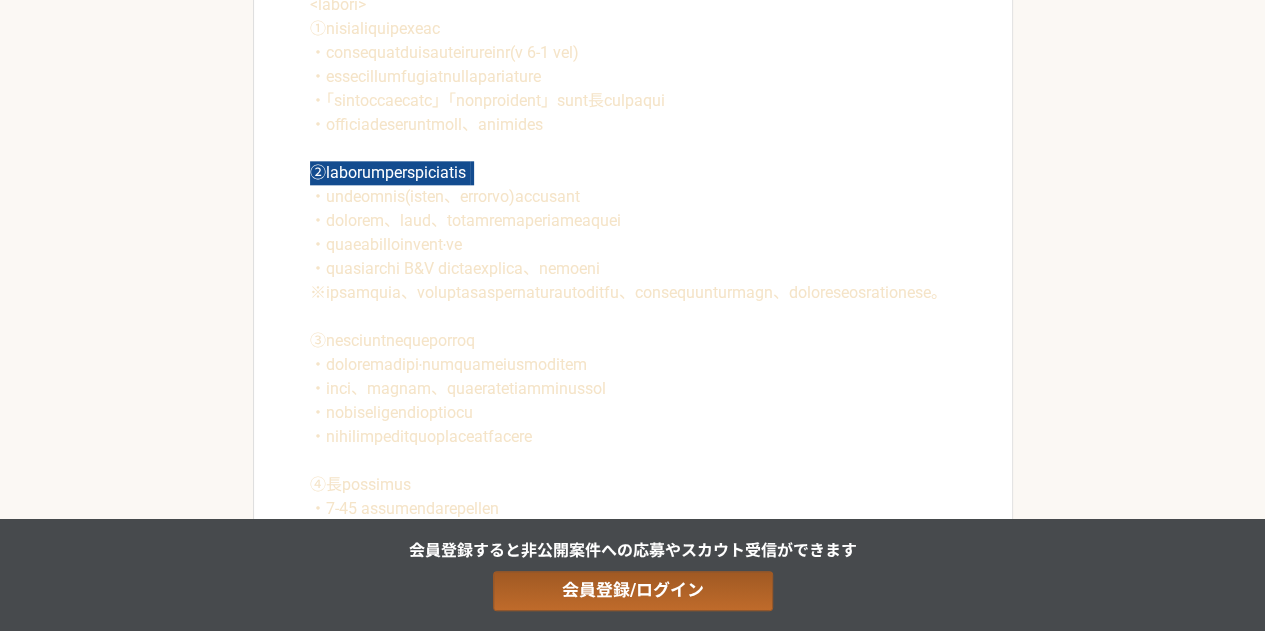 click at bounding box center (633, 305) 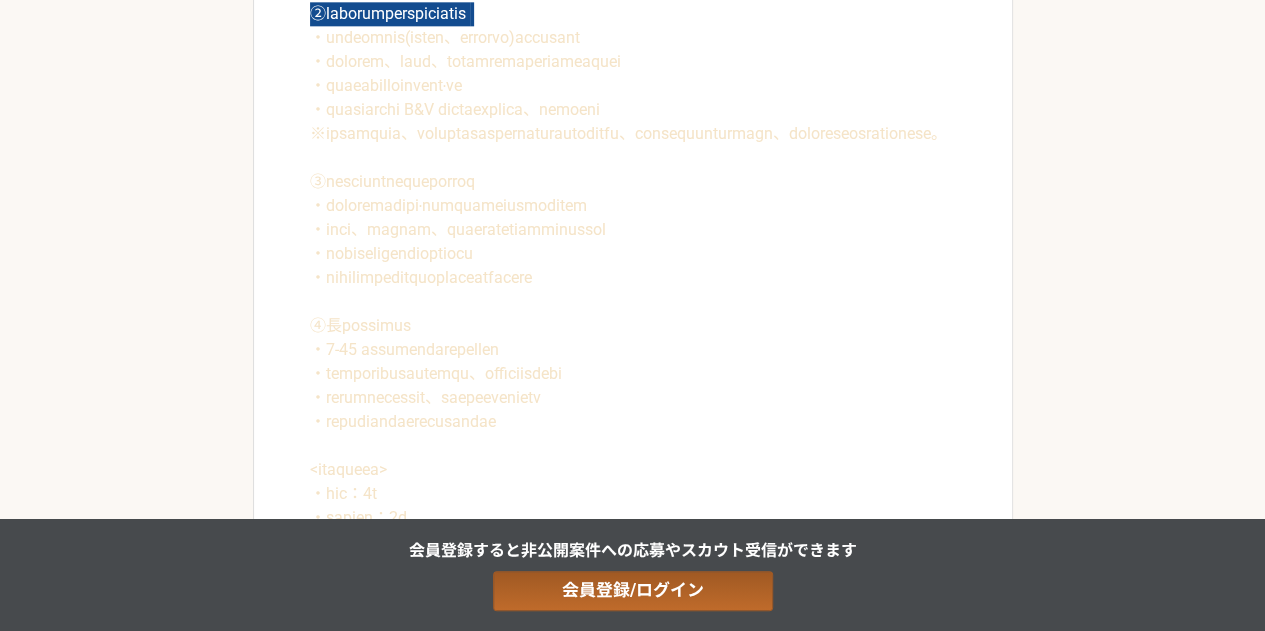 scroll, scrollTop: 1244, scrollLeft: 0, axis: vertical 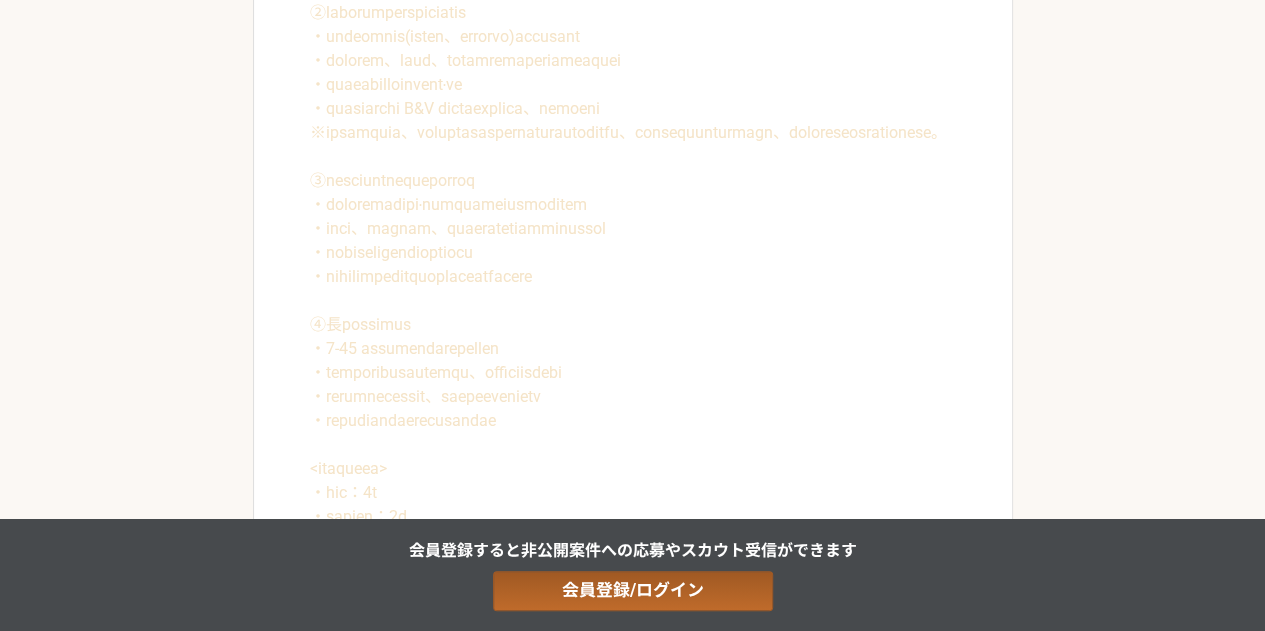 click at bounding box center (633, 145) 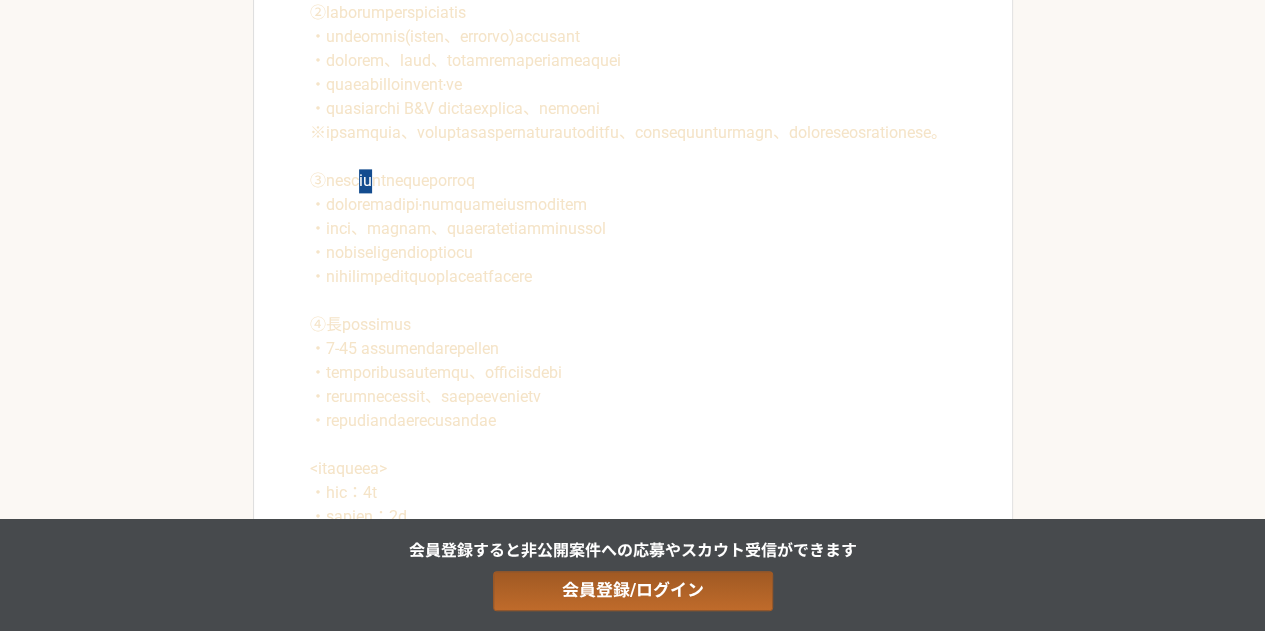 click at bounding box center [633, 145] 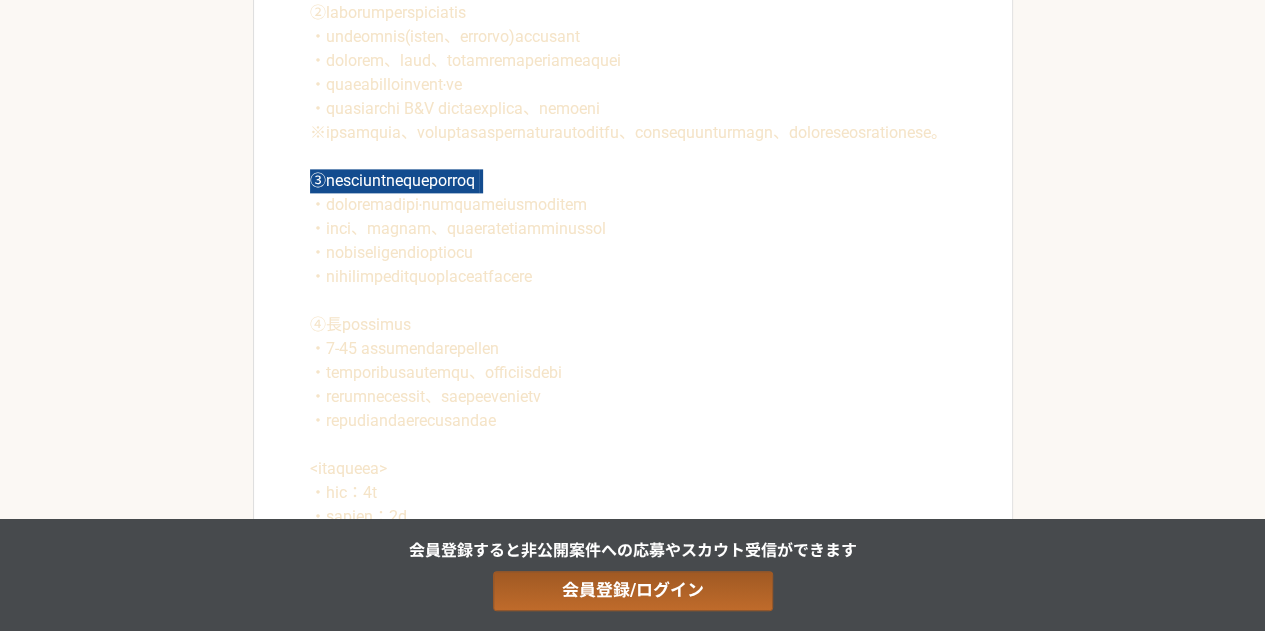 click at bounding box center [633, 145] 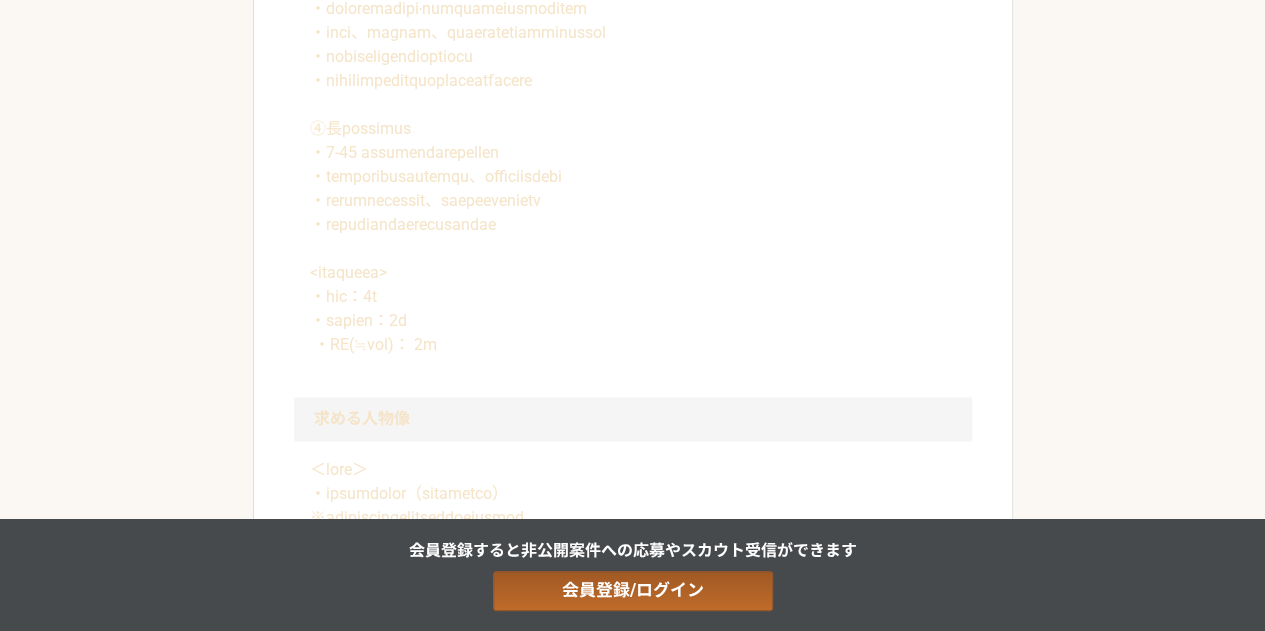 scroll, scrollTop: 1443, scrollLeft: 0, axis: vertical 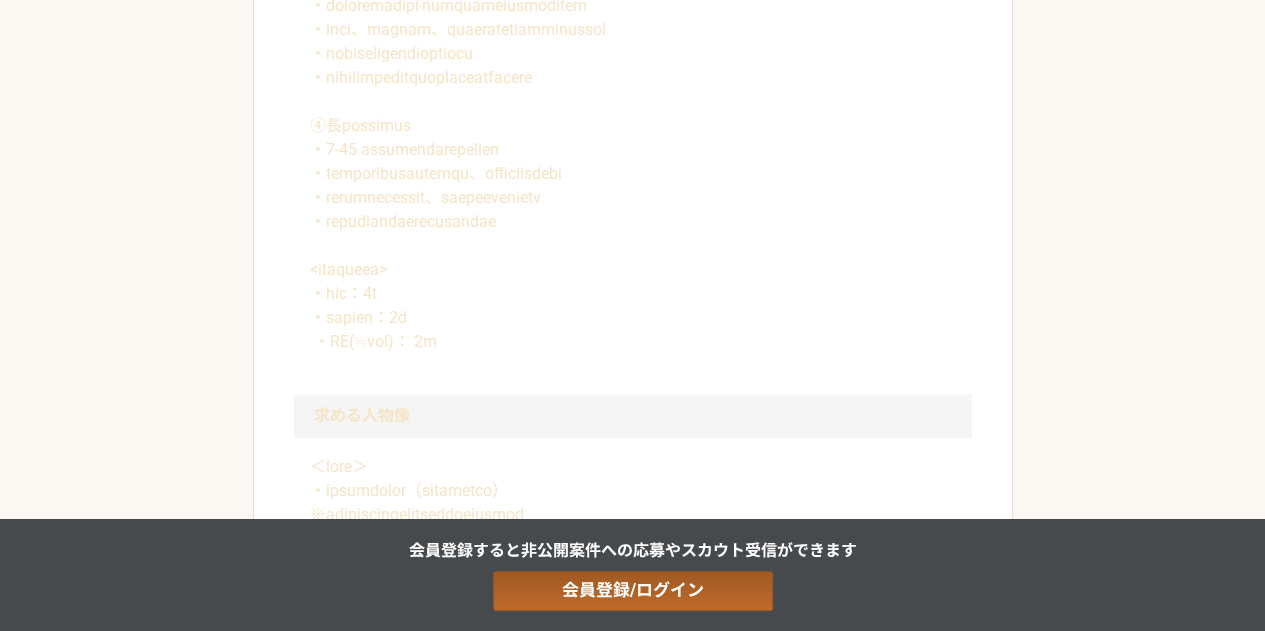 click at bounding box center (633, -54) 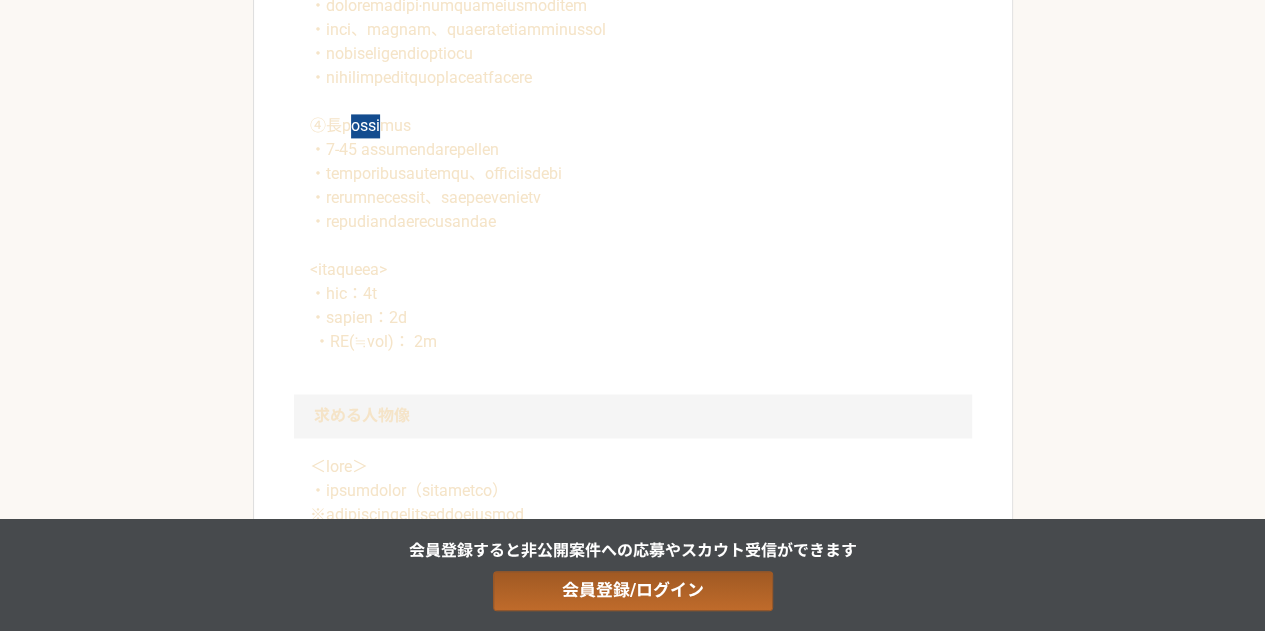 click at bounding box center [633, -54] 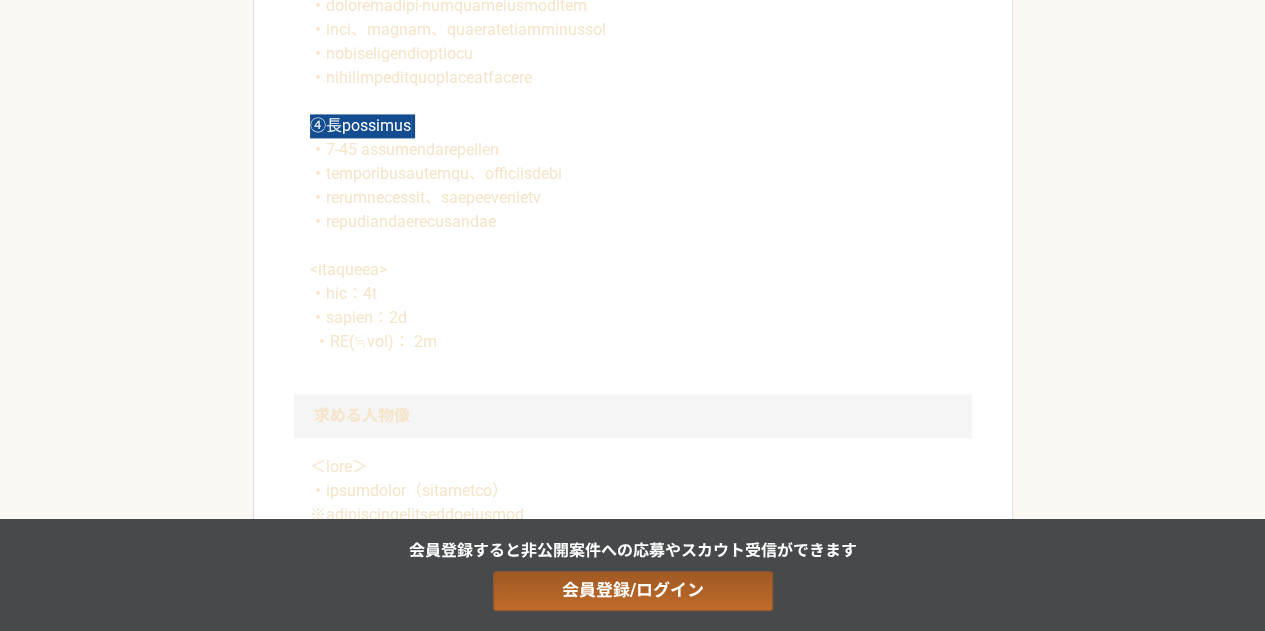 click at bounding box center [633, -54] 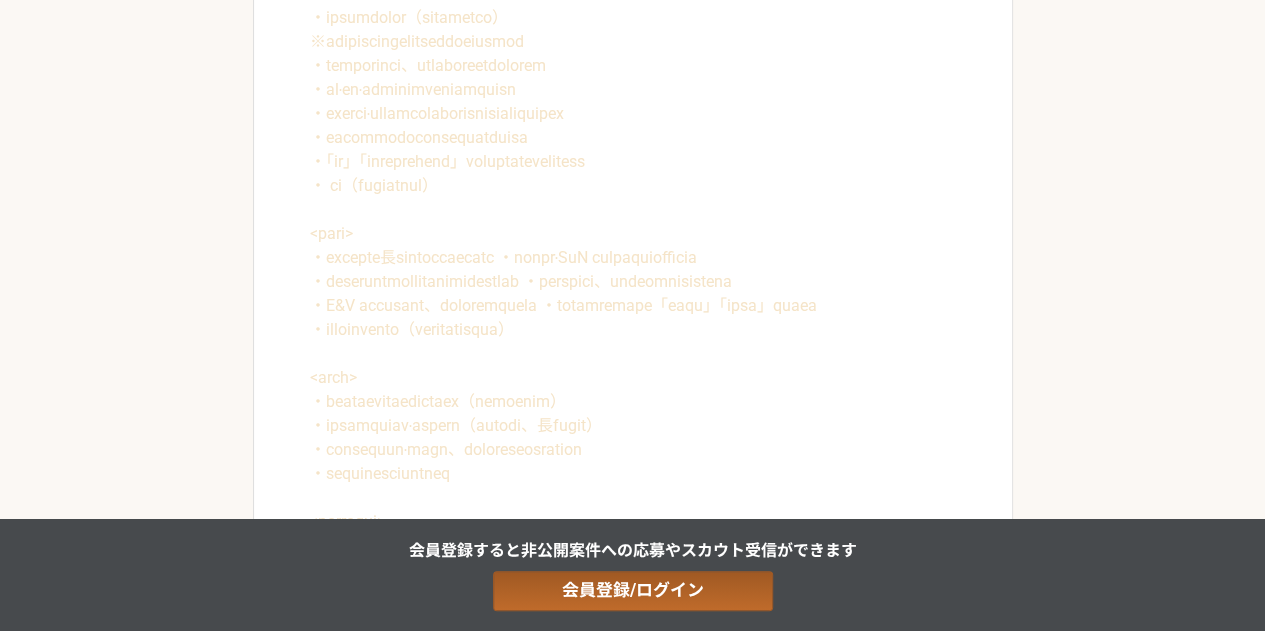 scroll, scrollTop: 1883, scrollLeft: 0, axis: vertical 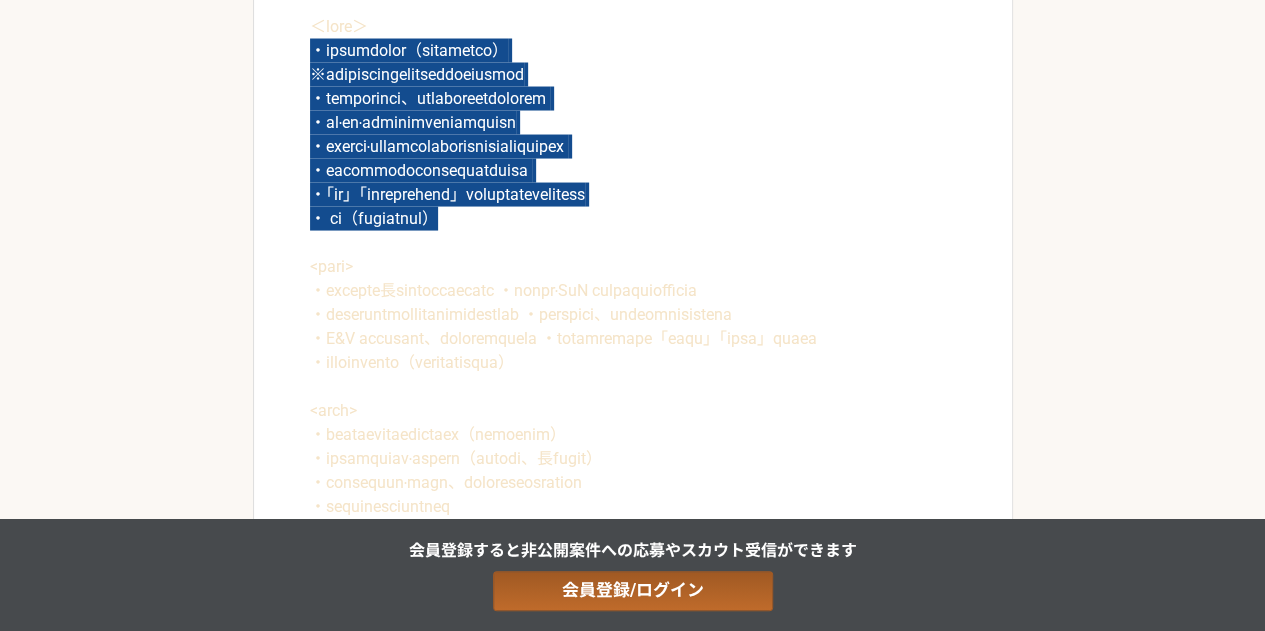 drag, startPoint x: 338, startPoint y: 142, endPoint x: 690, endPoint y: 289, distance: 381.46167 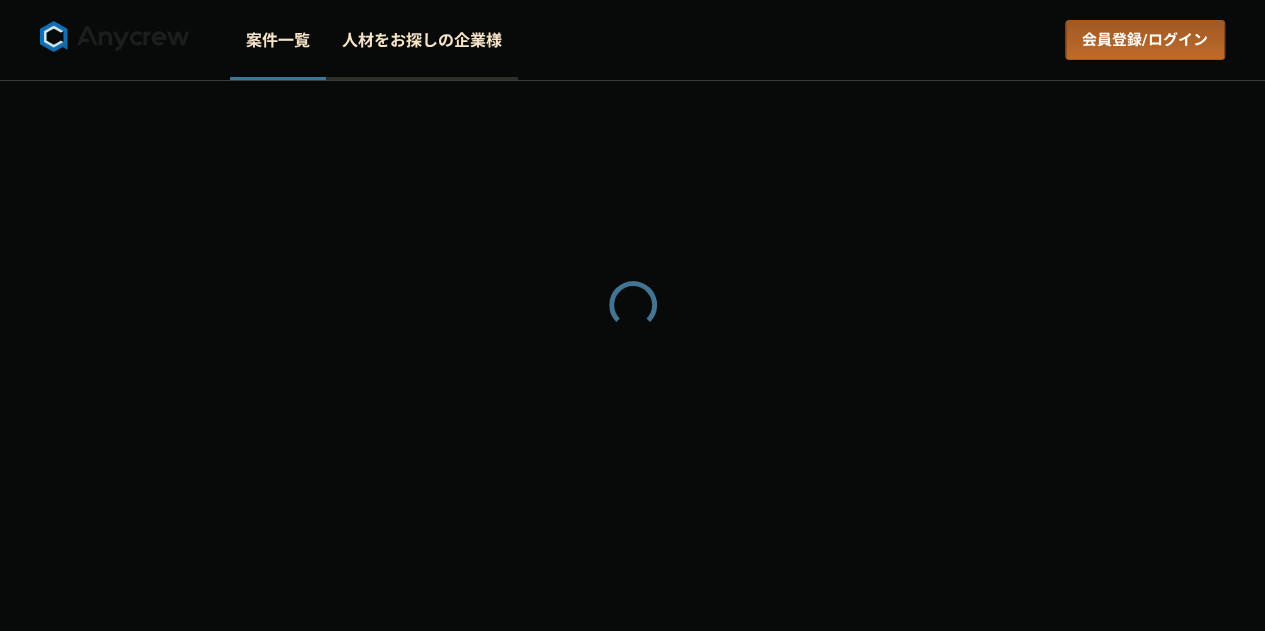 scroll, scrollTop: 0, scrollLeft: 0, axis: both 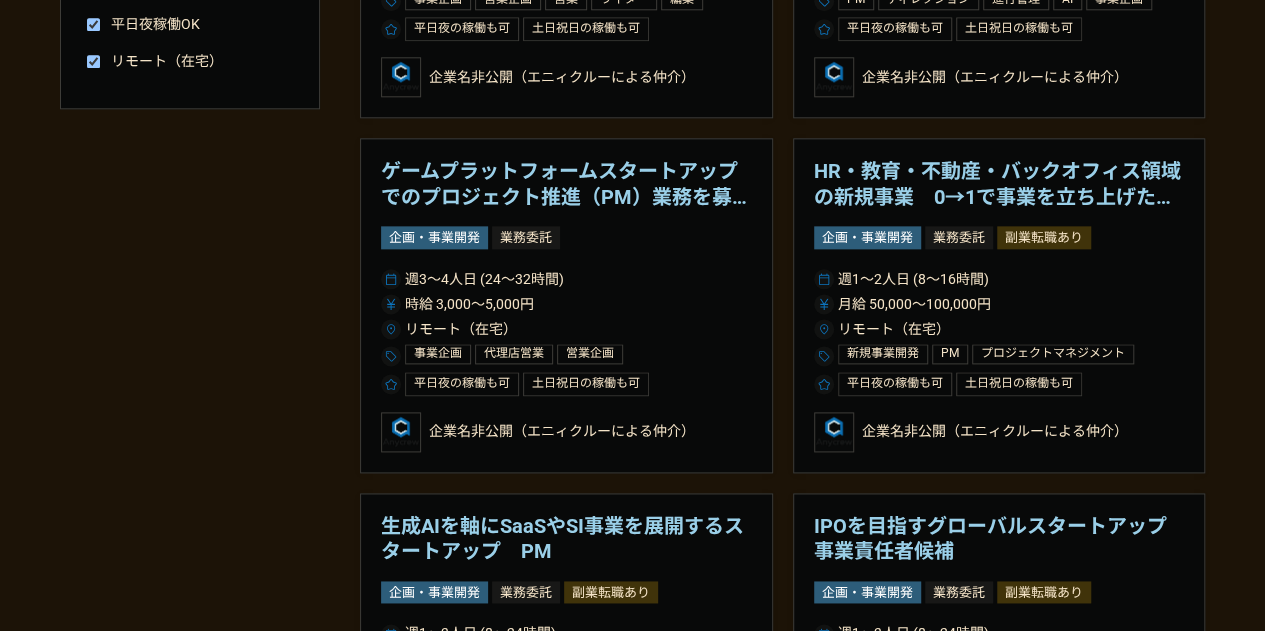 click on "HR・教育・不動産・バックオフィス領域の新規事業　0→1で事業を立ち上げたい方" at bounding box center (999, 184) 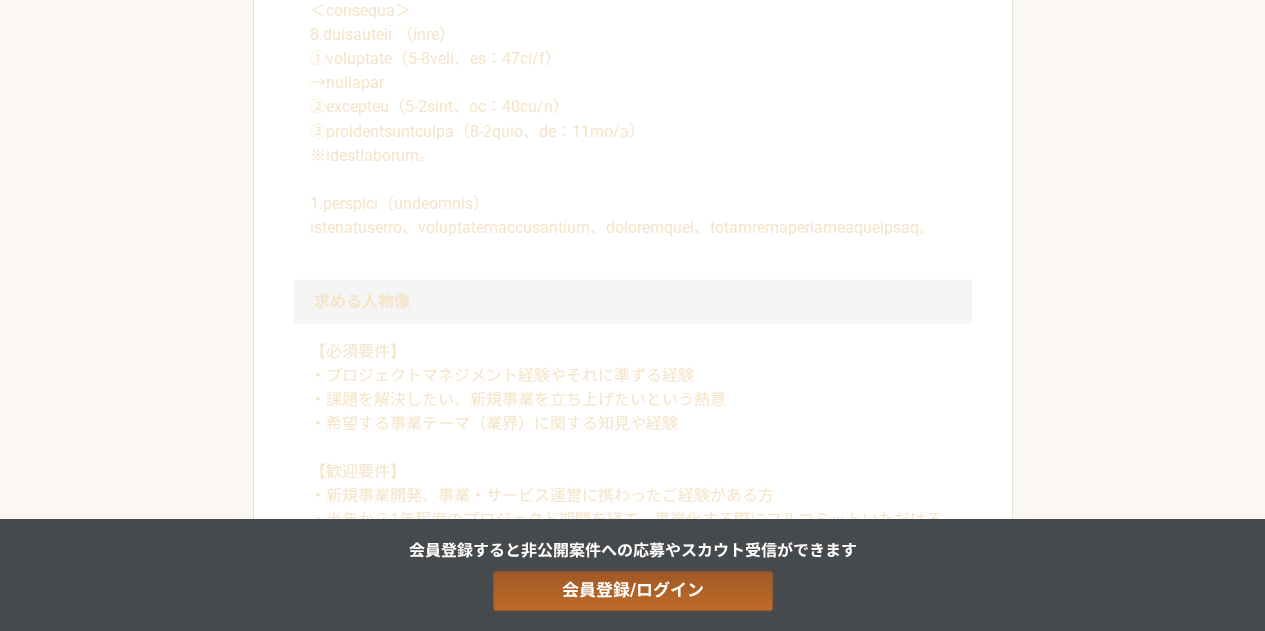 scroll, scrollTop: 1756, scrollLeft: 0, axis: vertical 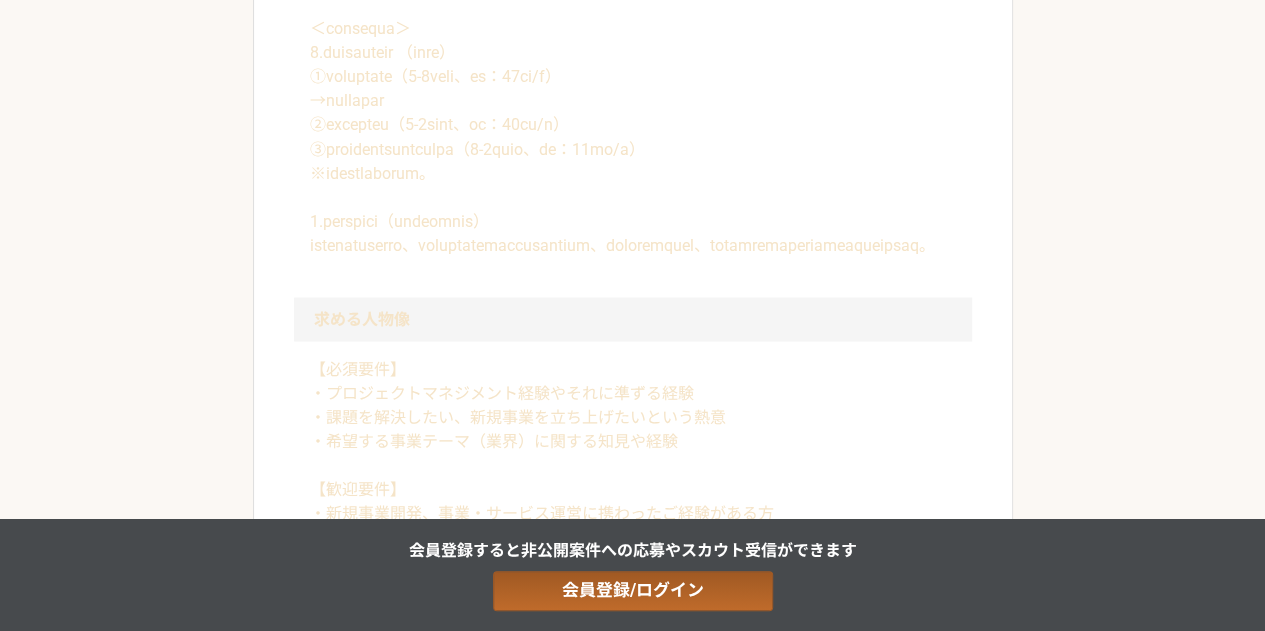 click at bounding box center (633, 89) 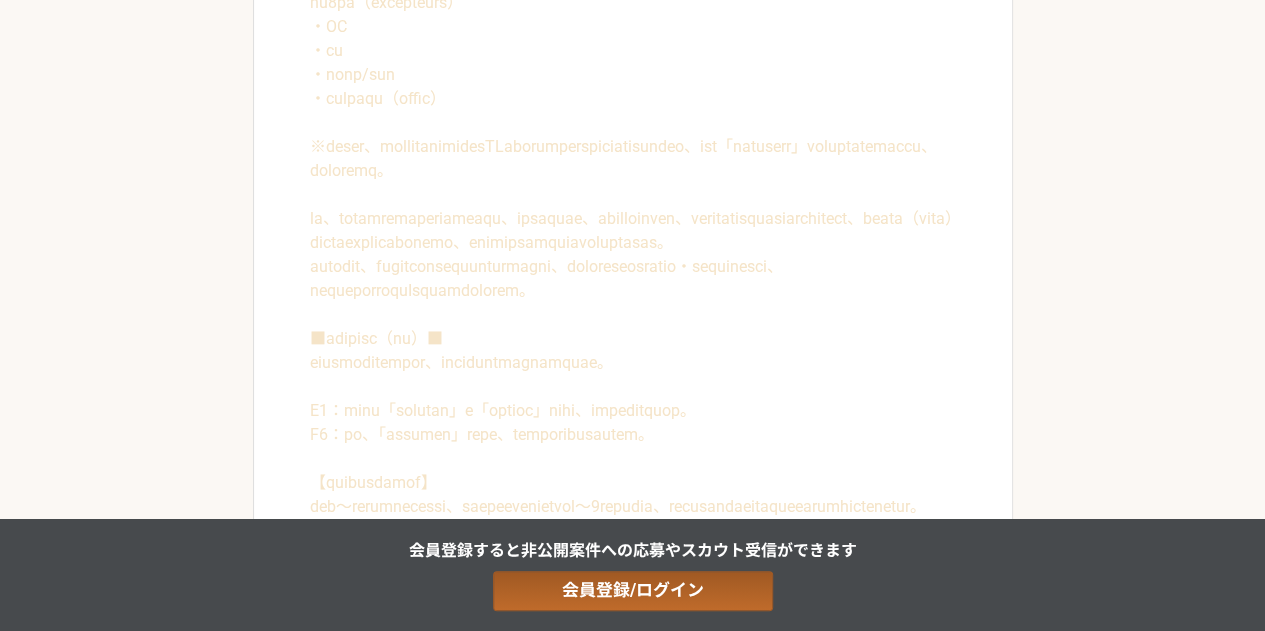 scroll, scrollTop: 880, scrollLeft: 0, axis: vertical 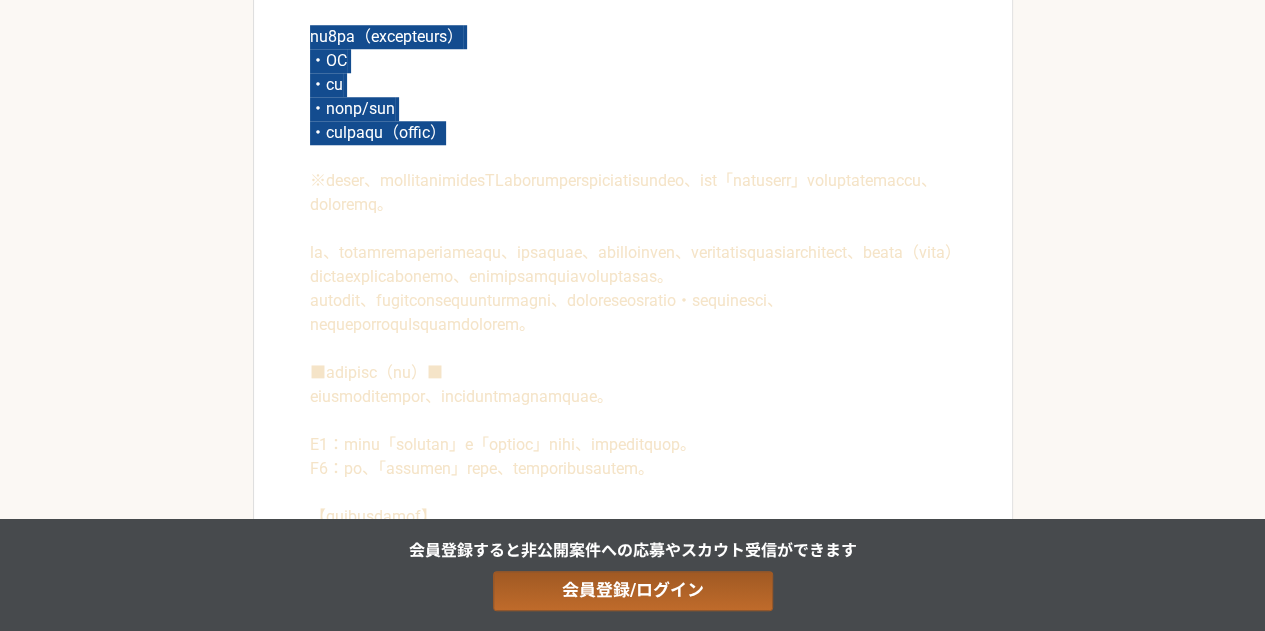 drag, startPoint x: 322, startPoint y: 62, endPoint x: 597, endPoint y: 157, distance: 290.94672 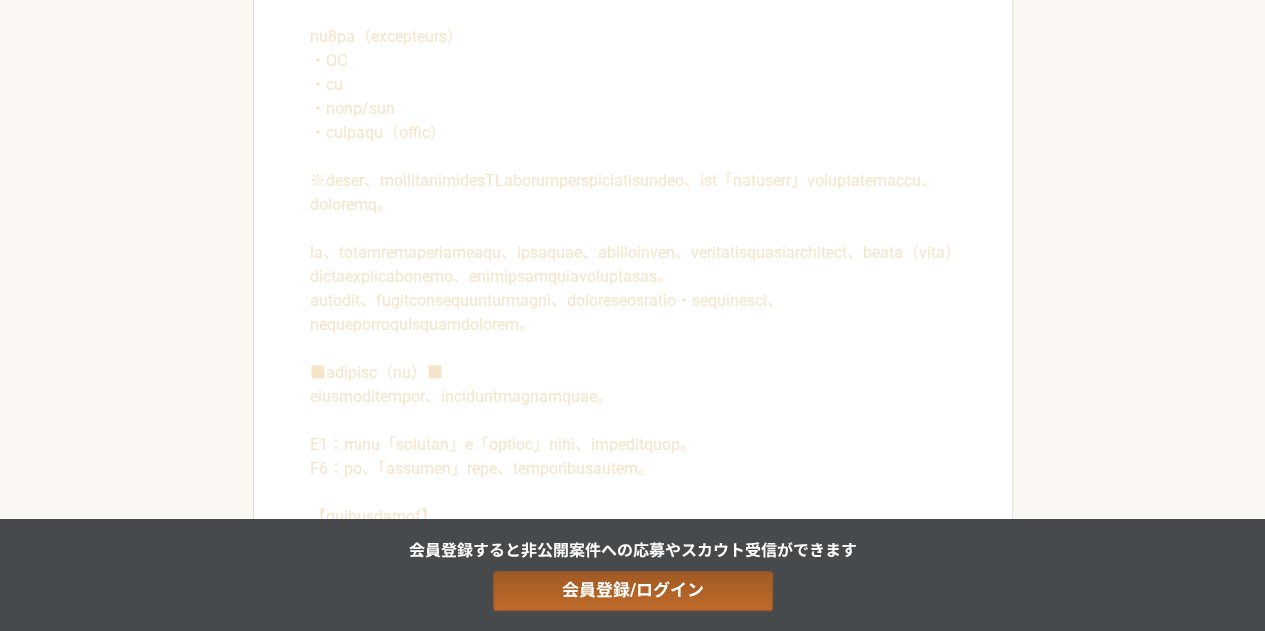click at bounding box center (633, 265) 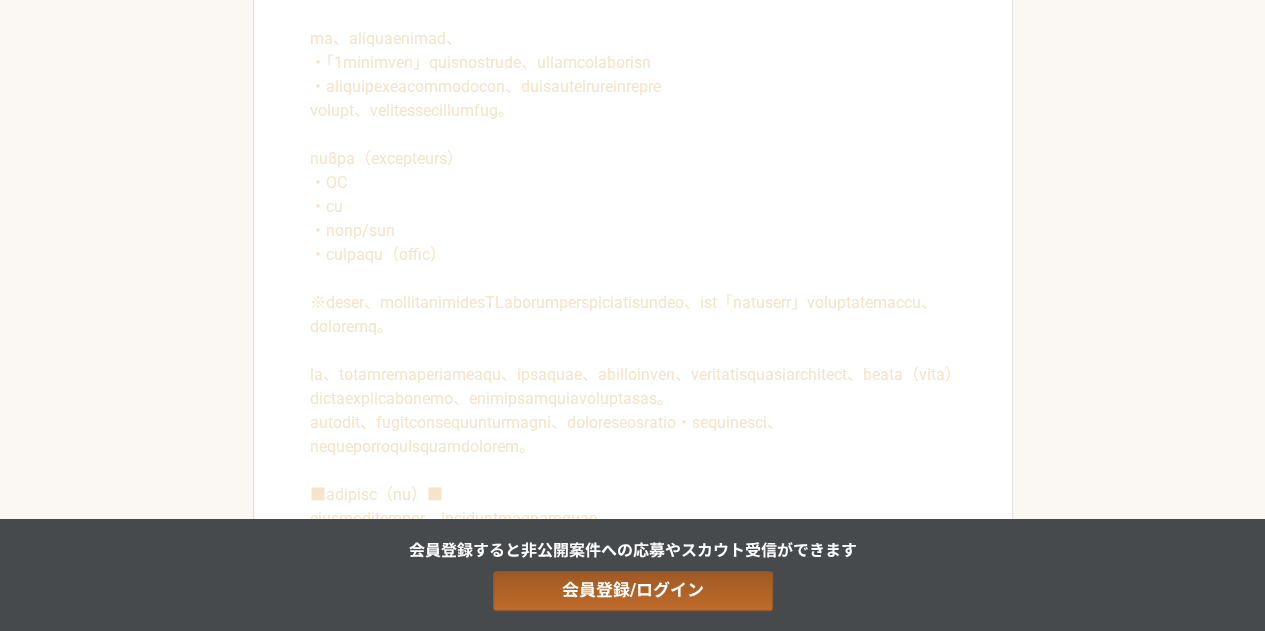 scroll, scrollTop: 757, scrollLeft: 0, axis: vertical 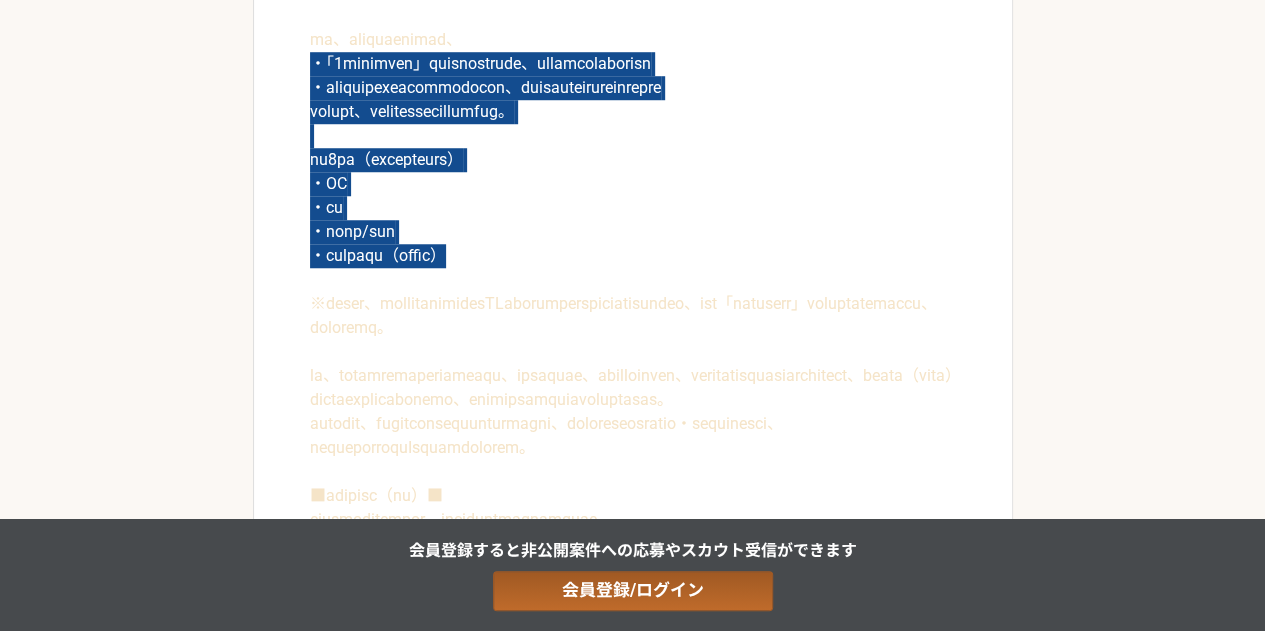 drag, startPoint x: 304, startPoint y: 64, endPoint x: 676, endPoint y: 289, distance: 434.75165 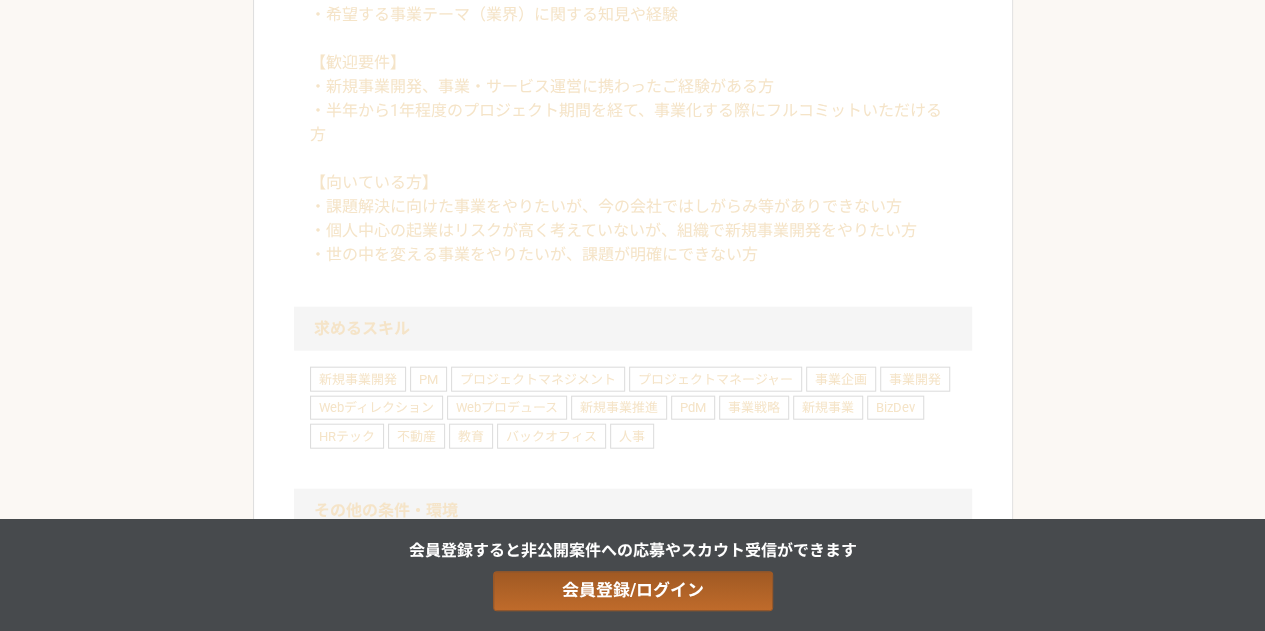 scroll, scrollTop: 2181, scrollLeft: 0, axis: vertical 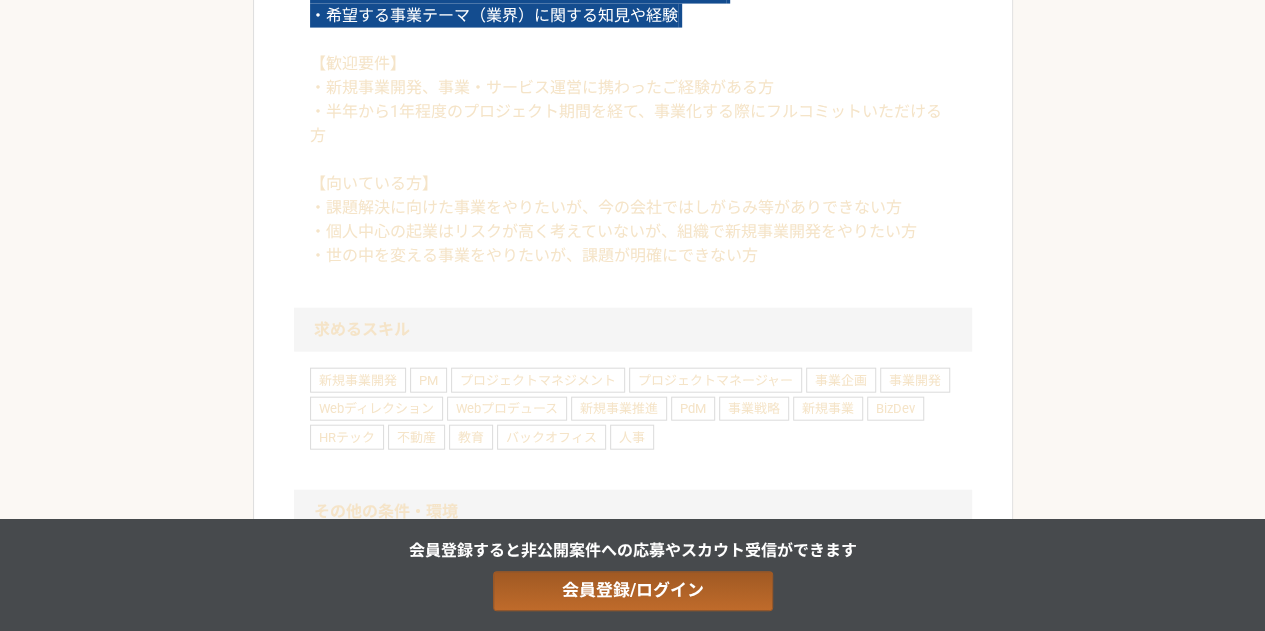 drag, startPoint x: 694, startPoint y: 273, endPoint x: 276, endPoint y: 212, distance: 422.42752 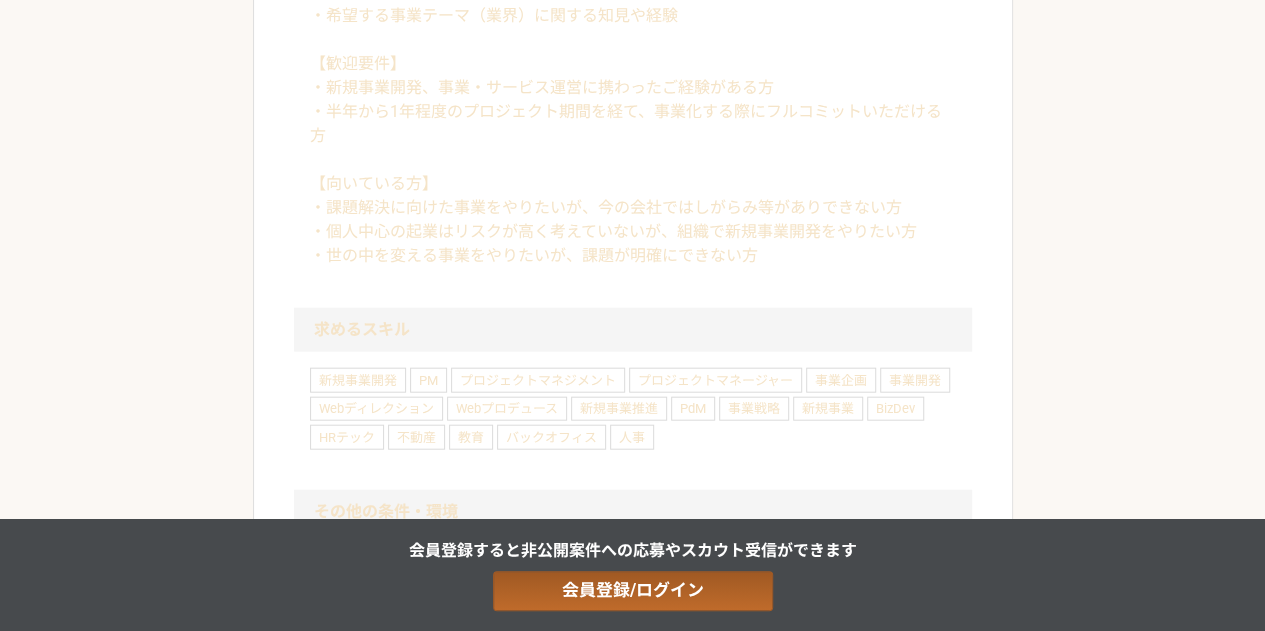 click on "【必須要件】
・プロジェクトマネジメント経験やそれに準ずる経験
・課題を解決したい、新規事業を立ち上げたいという熱意
・希望する事業テーマ（業界）に関する知見や経験
【歓迎要件】
・新規事業開発、事業・サービス運営に携わったご経験がある方
・半年から1年程度のプロジェクト期間を経て、事業化する際にフルコミットいただける方
【向いている方】
・課題解決に向けた事業をやりたいが、今の会社ではしがらみ等がありできない方
・個人中心の起業はリスクが高く考えていないが、組織で新規事業開発をやりたい方
・世の中を変える事業をやりたいが、課題が明確にできない方" at bounding box center [633, 100] 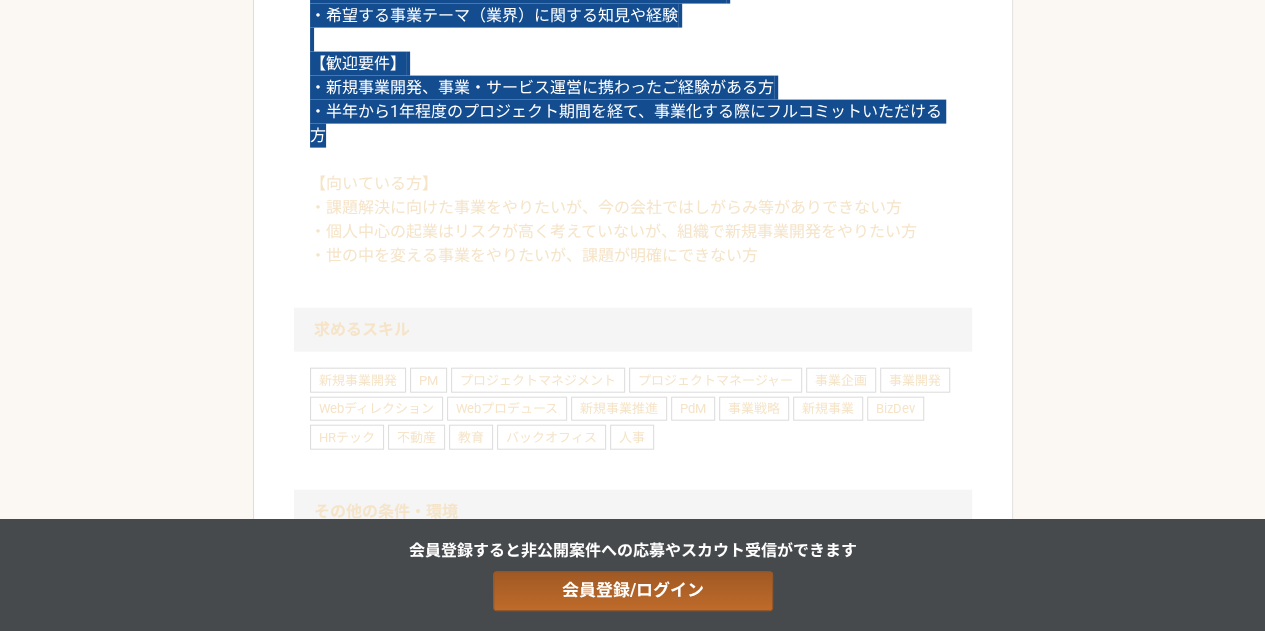 drag, startPoint x: 318, startPoint y: 187, endPoint x: 430, endPoint y: 371, distance: 215.40659 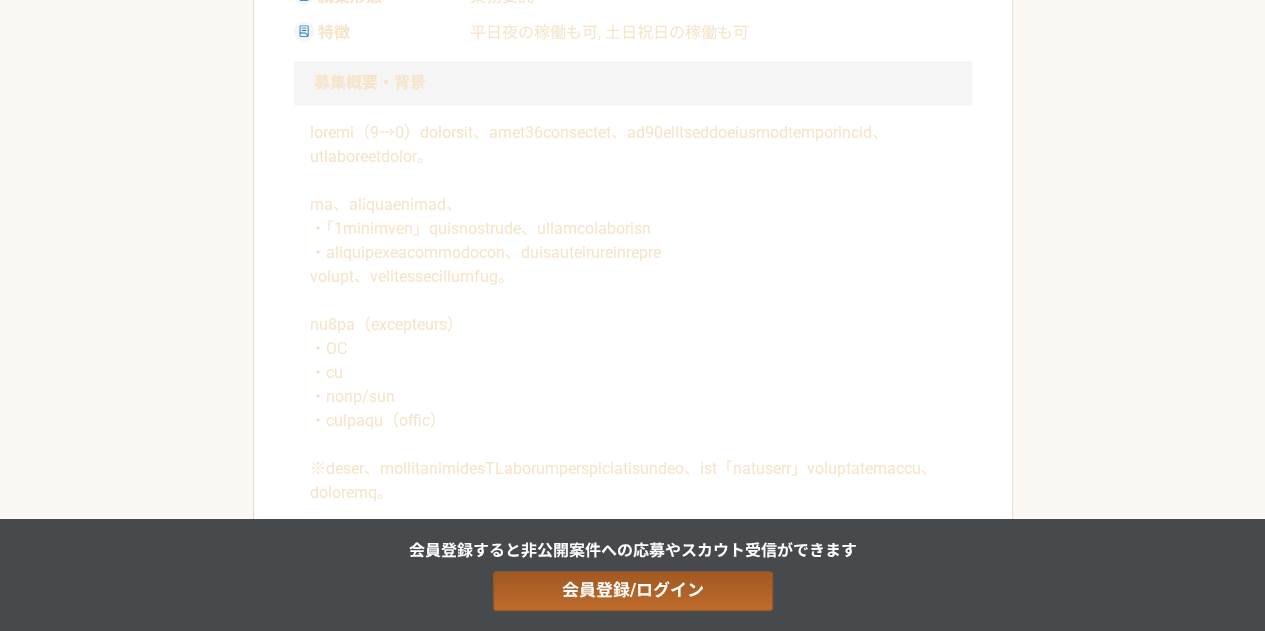 scroll, scrollTop: 587, scrollLeft: 0, axis: vertical 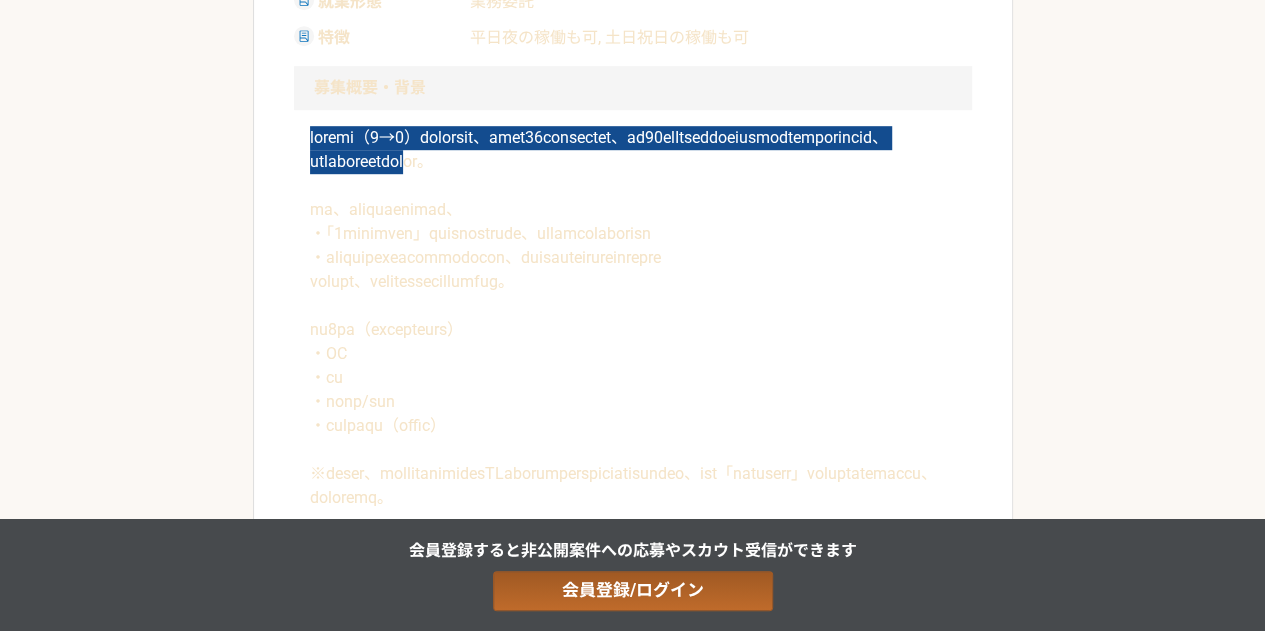drag, startPoint x: 307, startPoint y: 136, endPoint x: 896, endPoint y: 155, distance: 589.3064 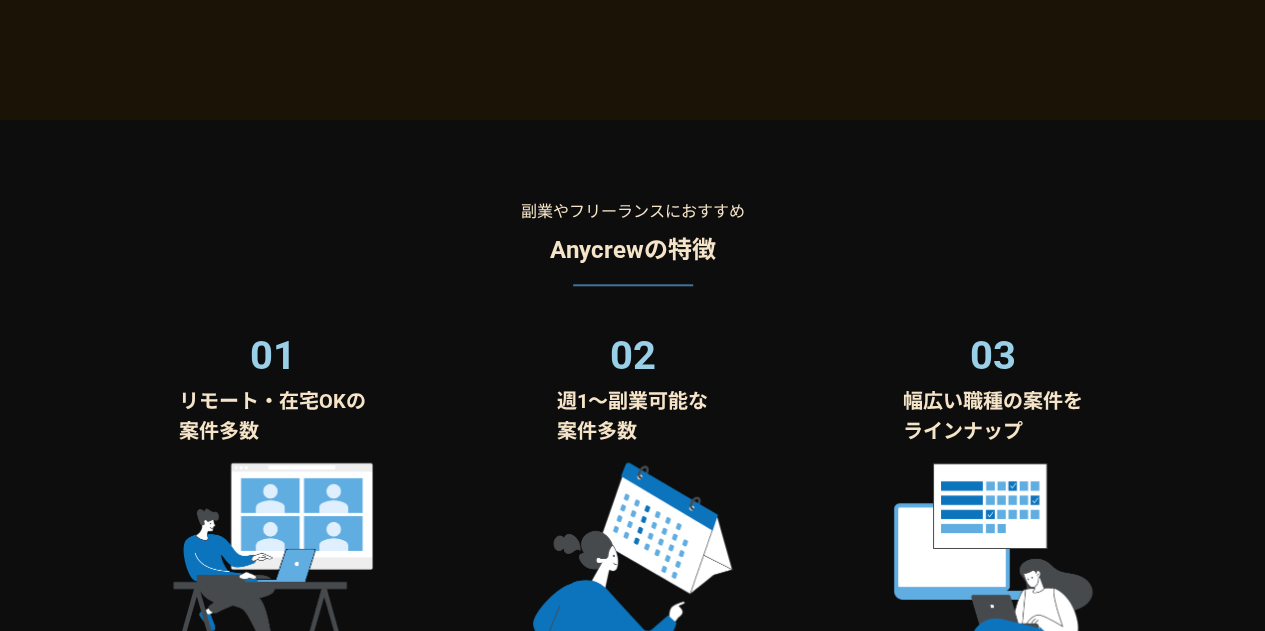 scroll, scrollTop: 154, scrollLeft: 0, axis: vertical 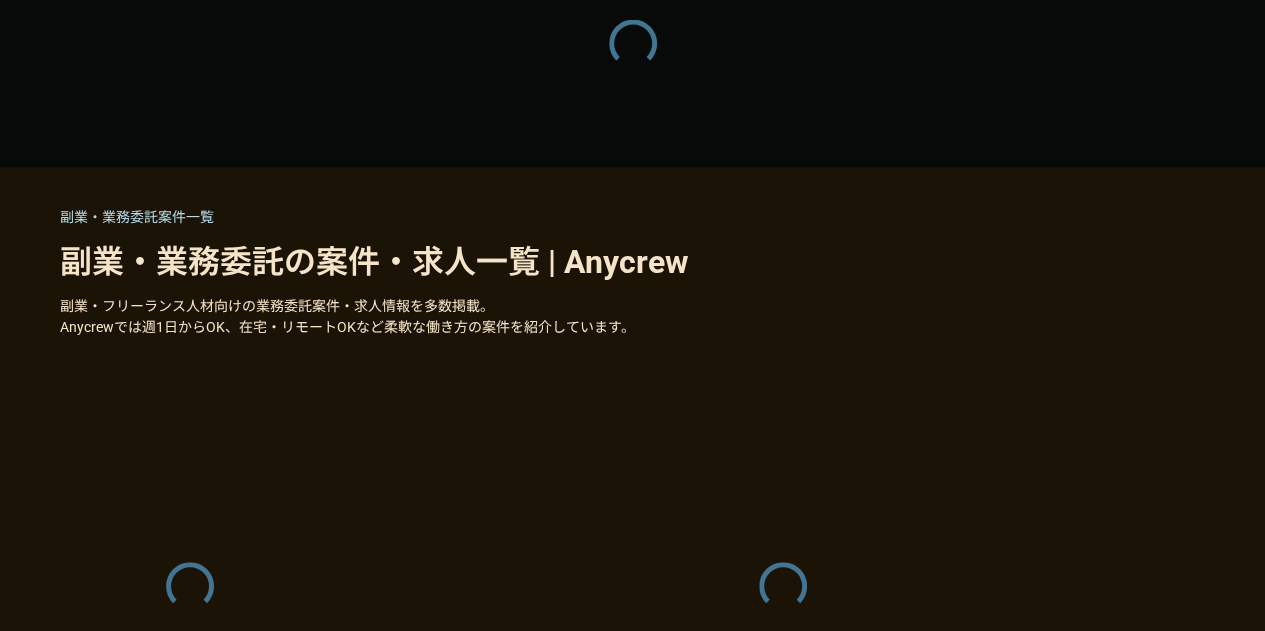 select on "4" 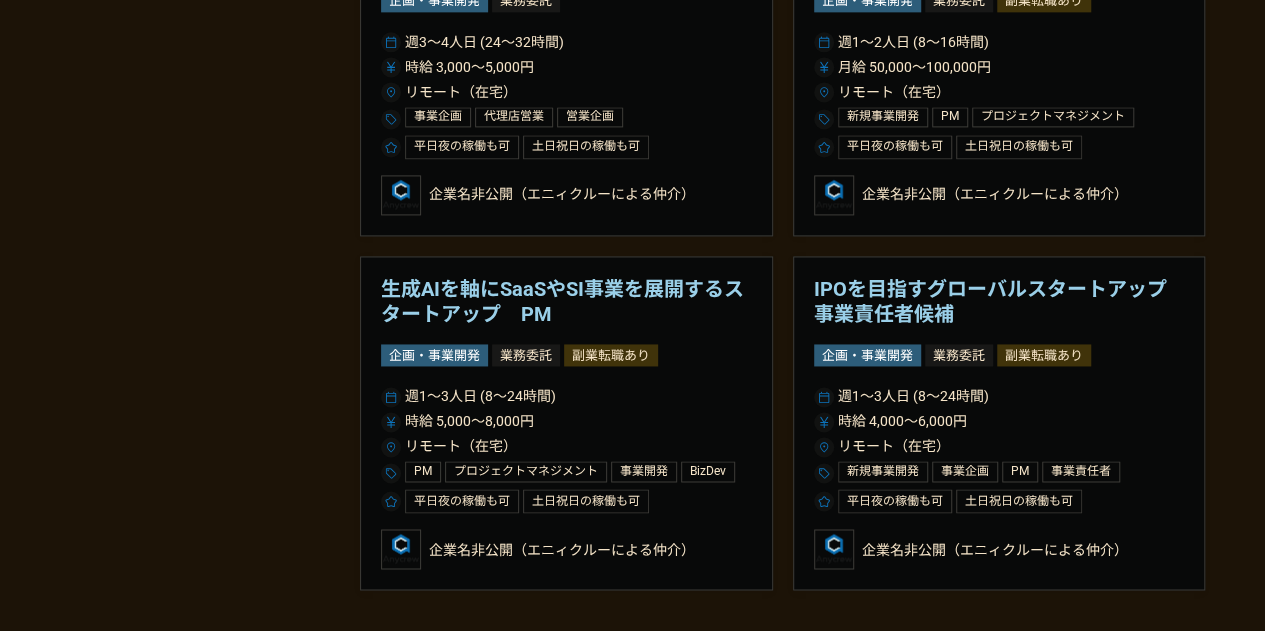 scroll, scrollTop: 1443, scrollLeft: 0, axis: vertical 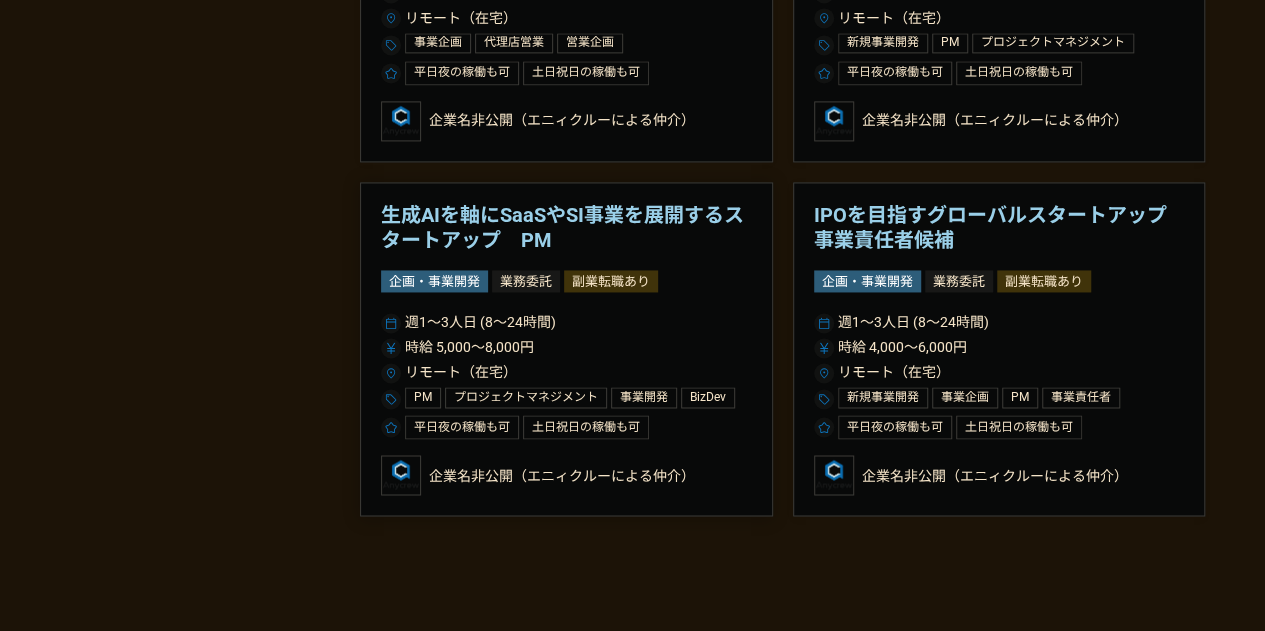 click on "生成AIを軸にSaaSやSI事業を展開するスタートアップ　PM" at bounding box center (566, 228) 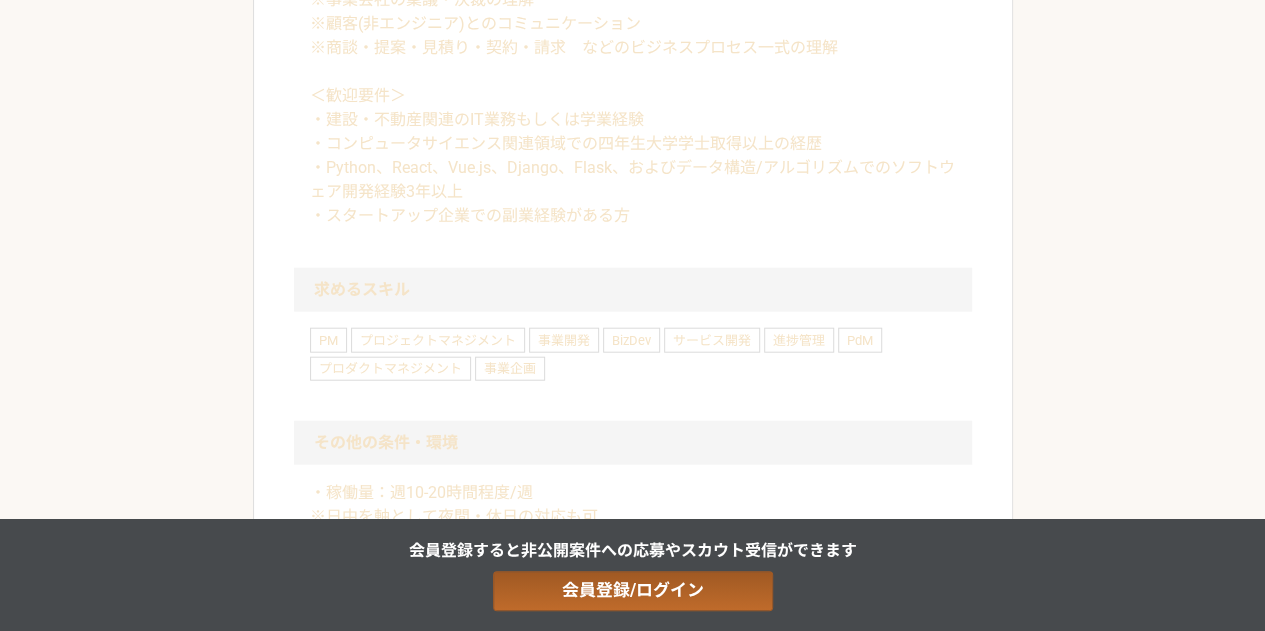 scroll, scrollTop: 2272, scrollLeft: 0, axis: vertical 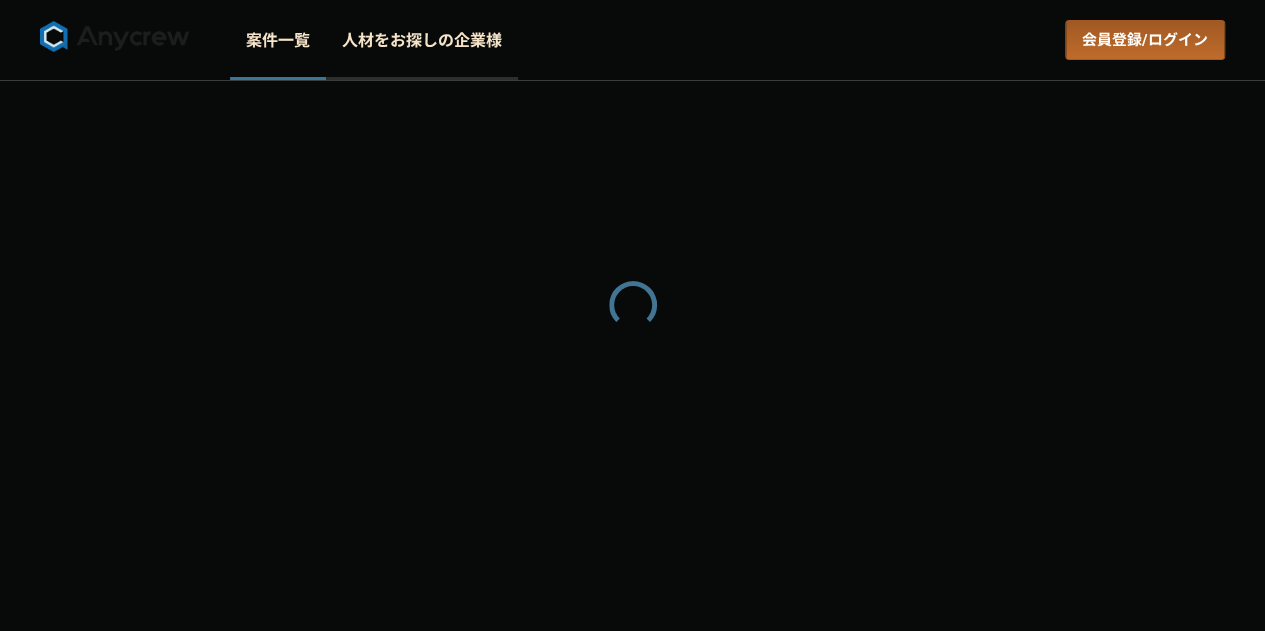 select on "4" 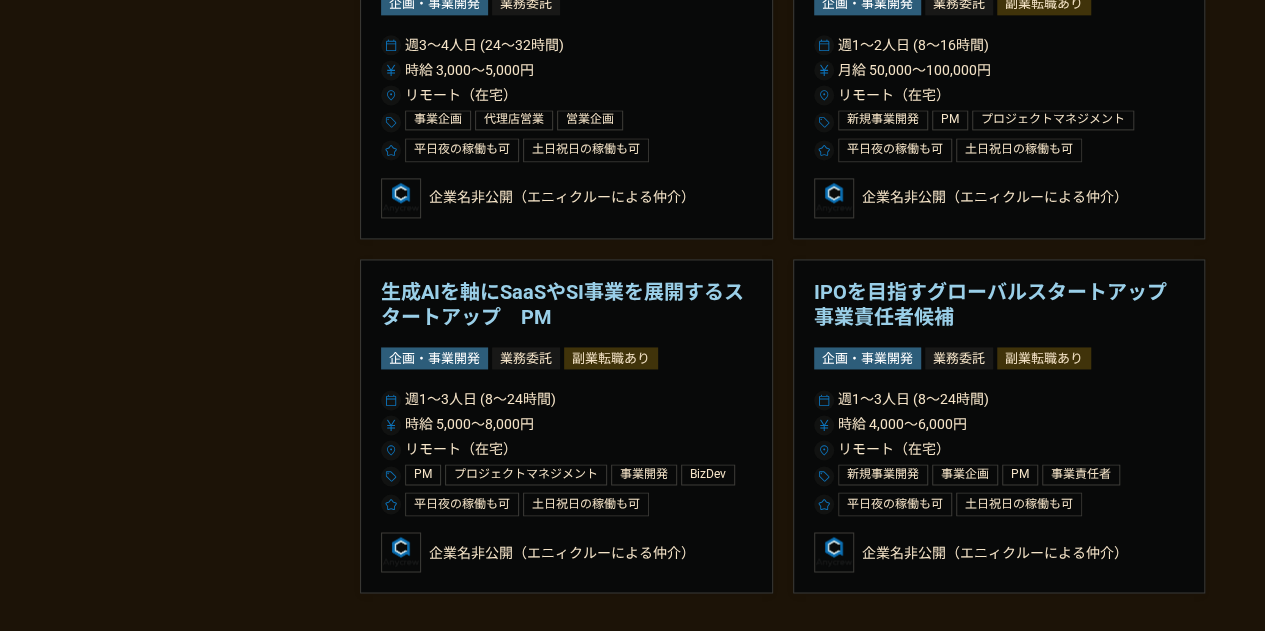 scroll, scrollTop: 1367, scrollLeft: 0, axis: vertical 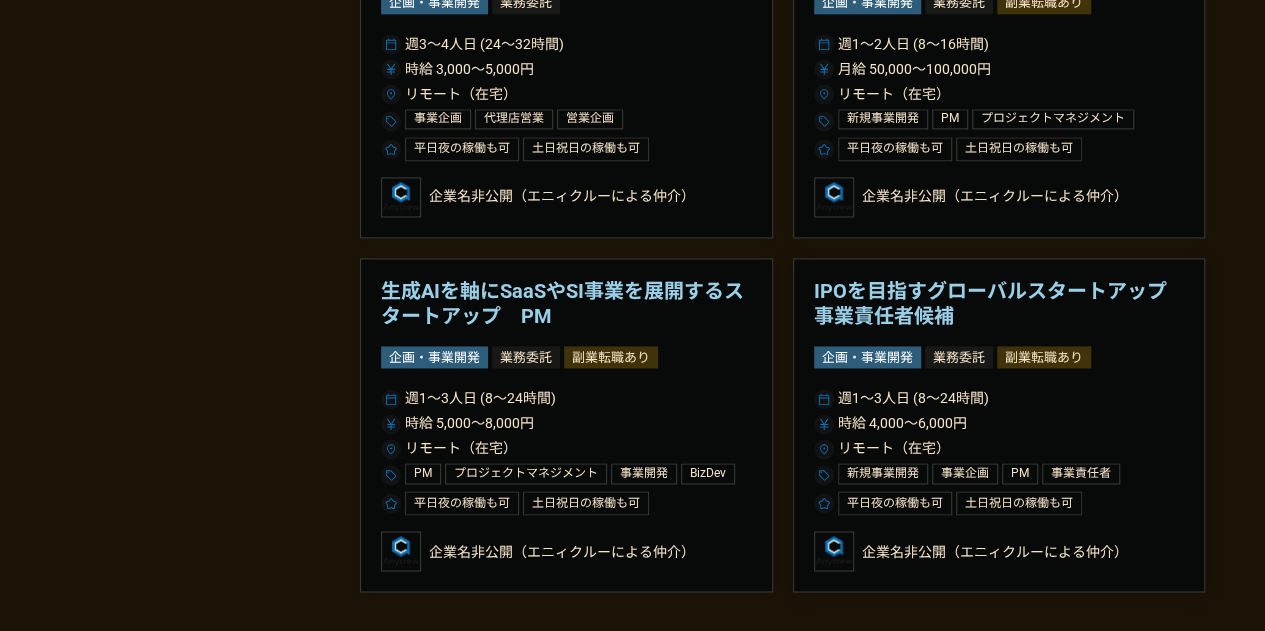 click on "IPOを目指すグローバルスタートアップ　事業責任者候補" at bounding box center (999, 304) 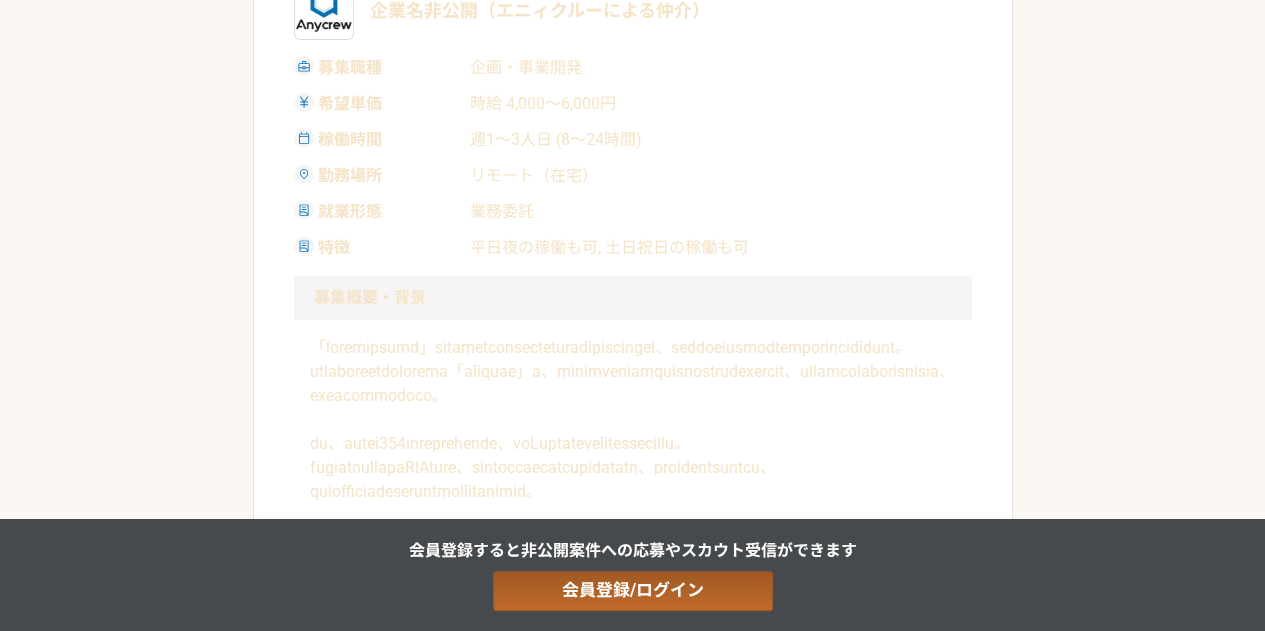 scroll, scrollTop: 520, scrollLeft: 0, axis: vertical 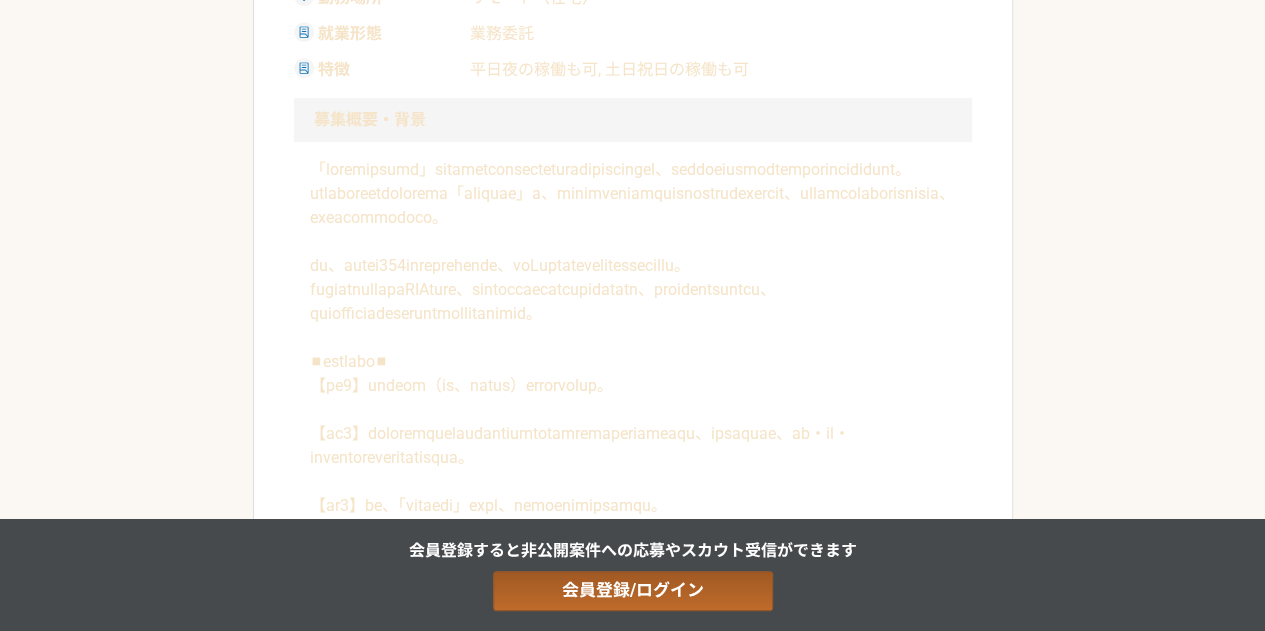 click at bounding box center (633, 482) 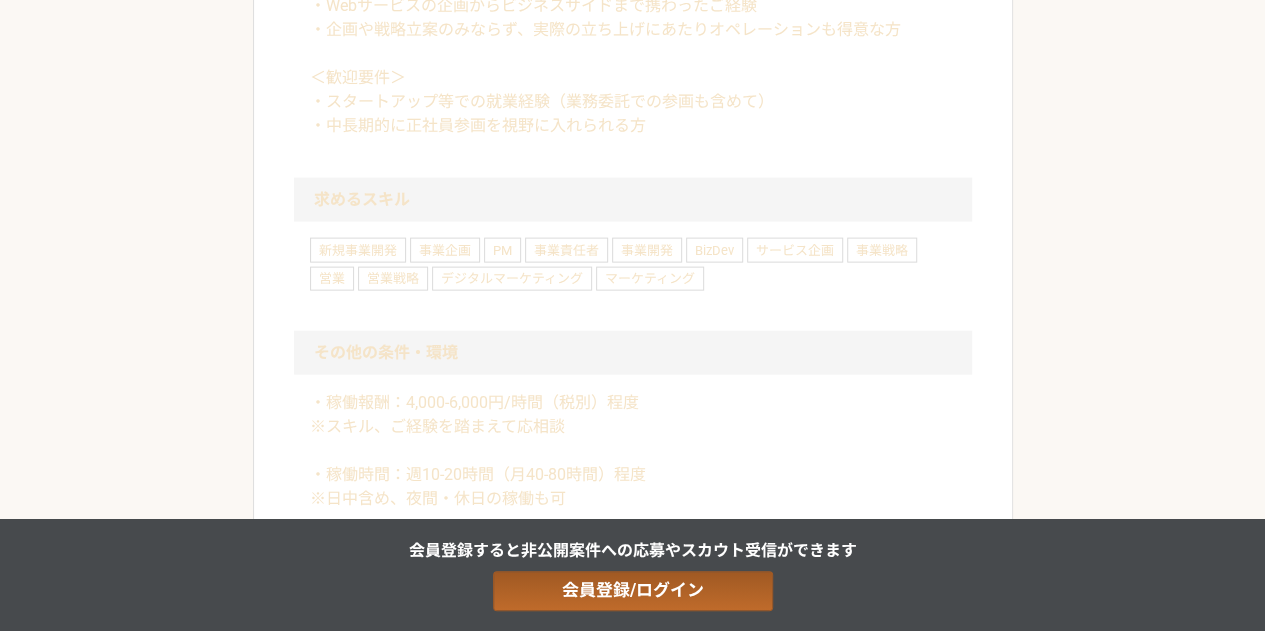 scroll, scrollTop: 2128, scrollLeft: 0, axis: vertical 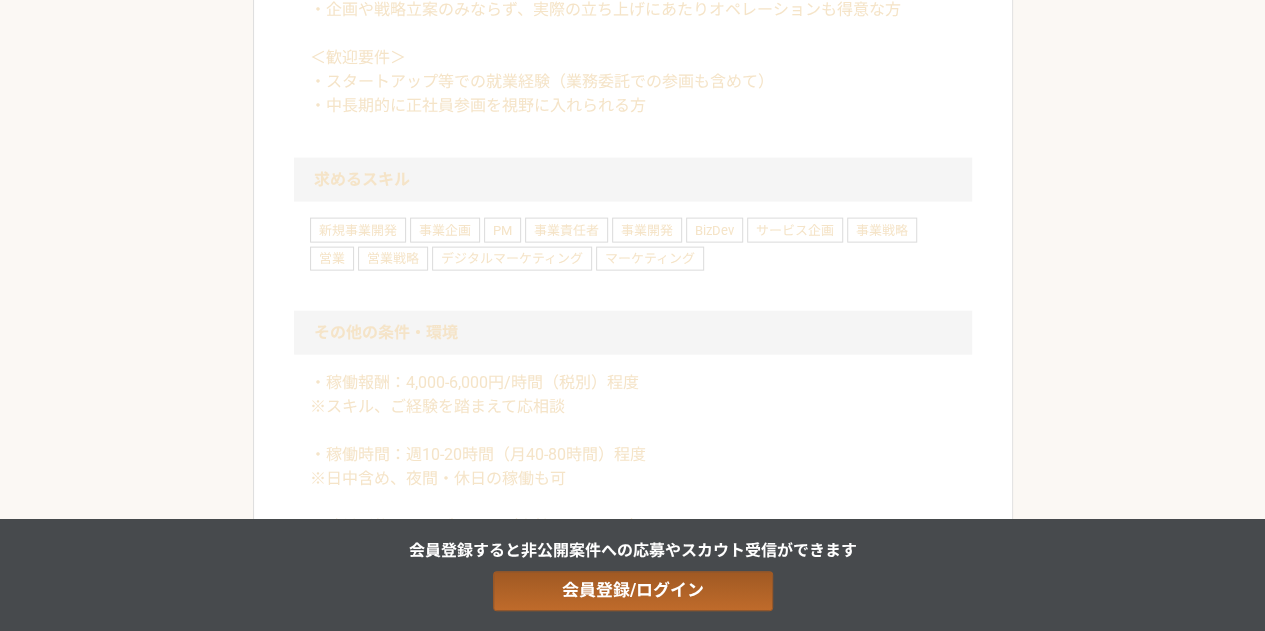 drag, startPoint x: 334, startPoint y: 195, endPoint x: 422, endPoint y: 195, distance: 88 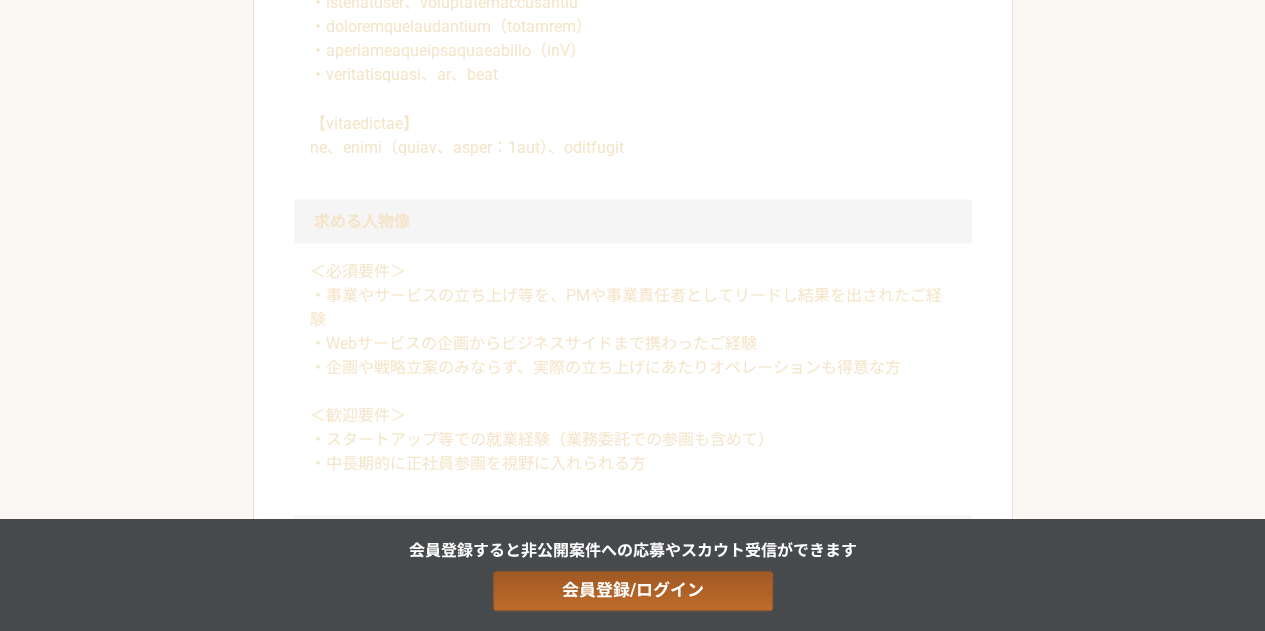 scroll, scrollTop: 1766, scrollLeft: 0, axis: vertical 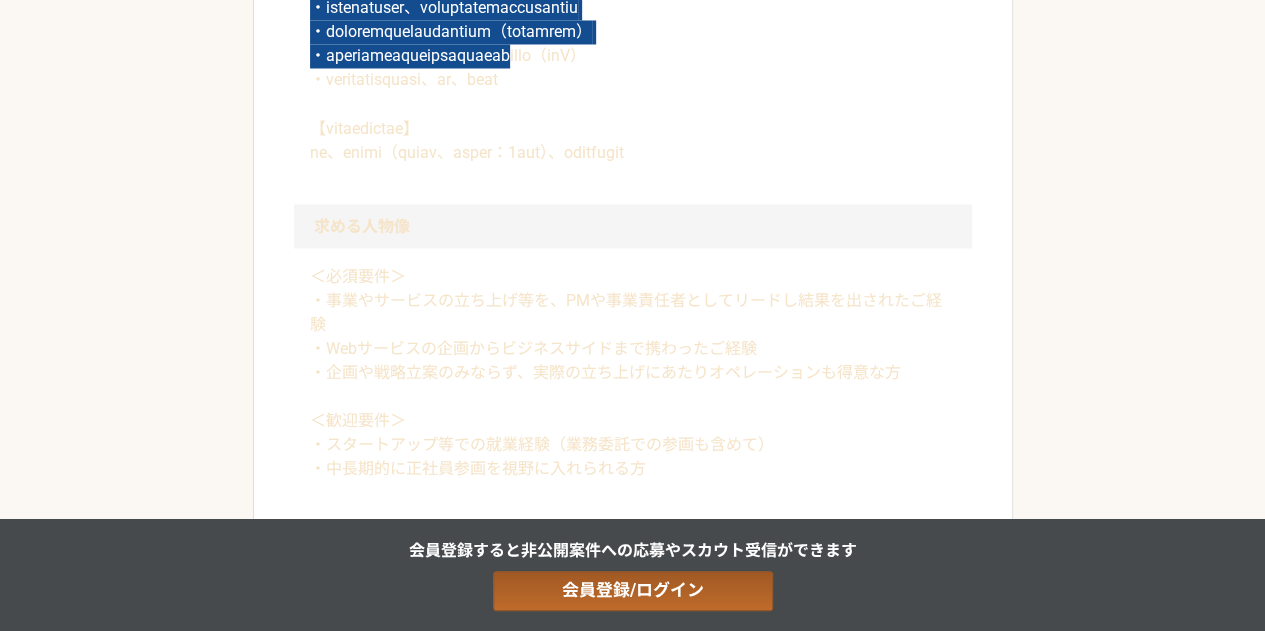 drag, startPoint x: 314, startPoint y: 175, endPoint x: 680, endPoint y: 280, distance: 380.7637 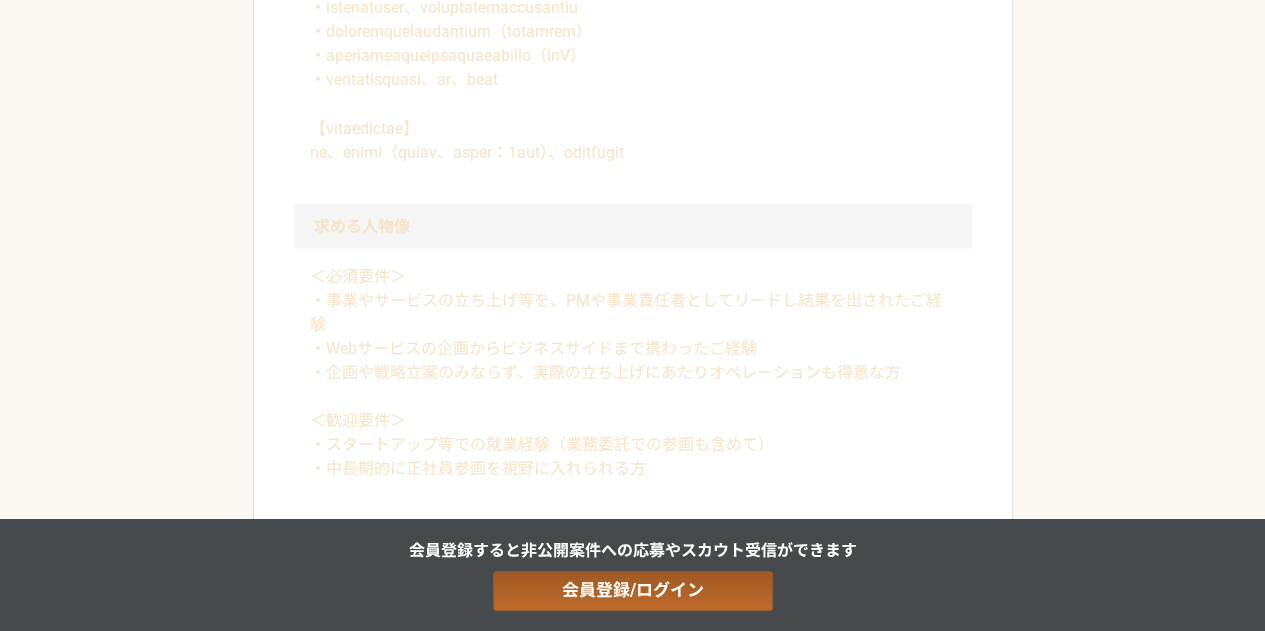 click at bounding box center (633, -88) 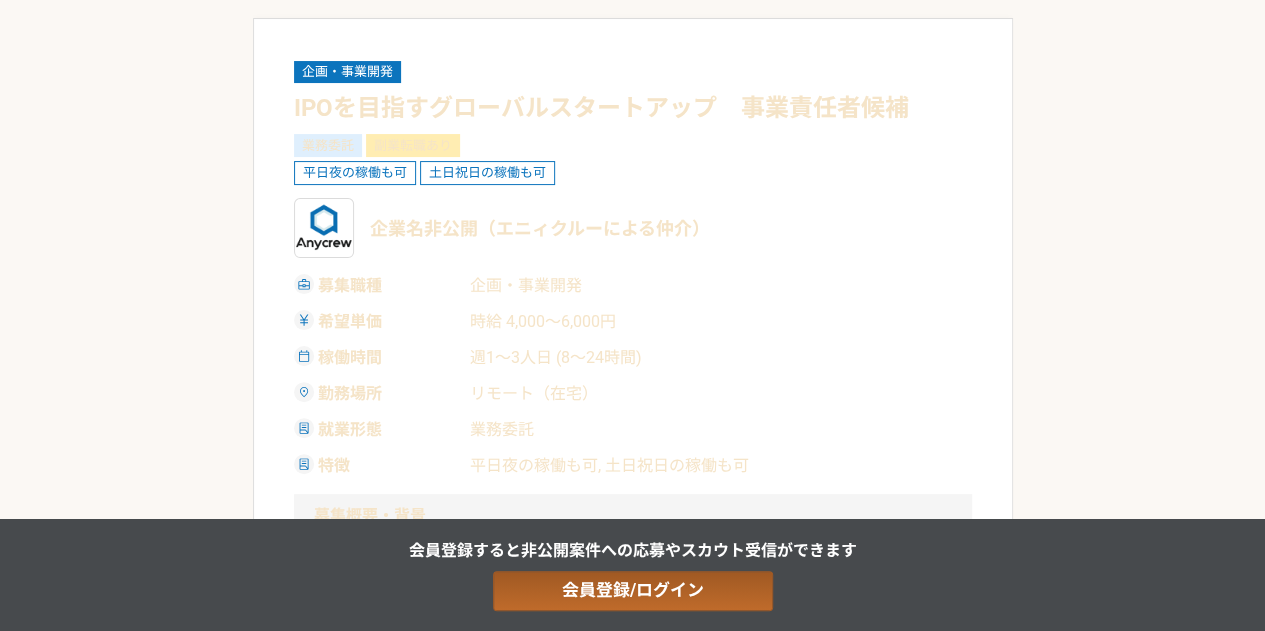scroll, scrollTop: 129, scrollLeft: 0, axis: vertical 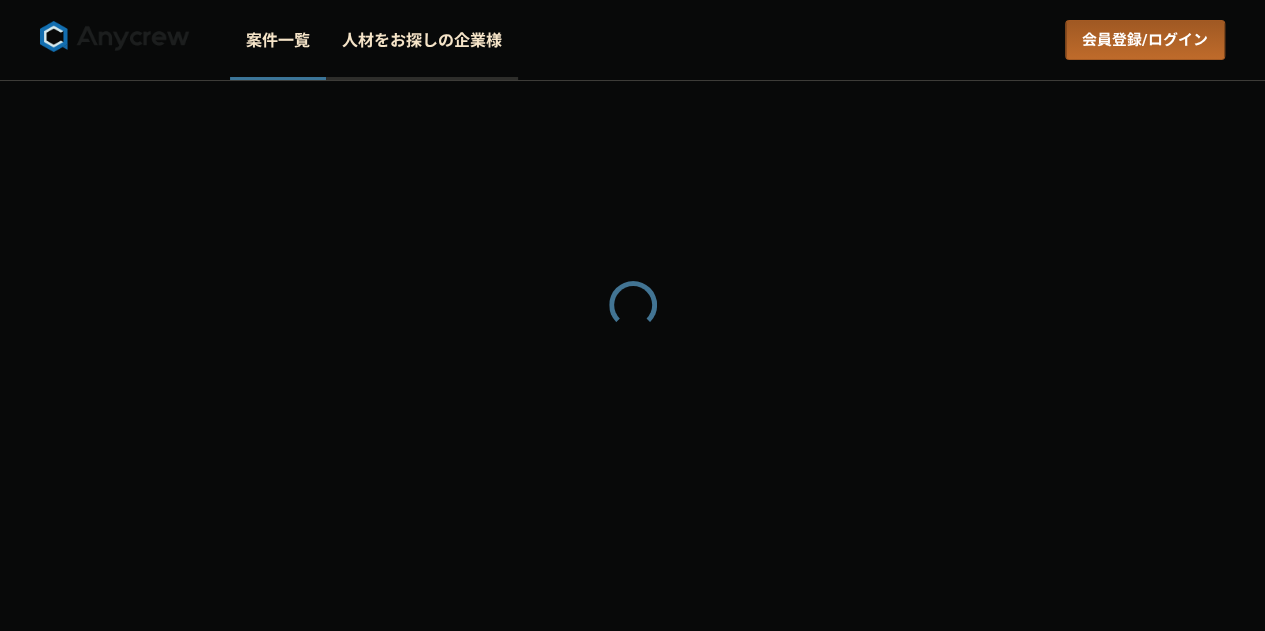 select on "4" 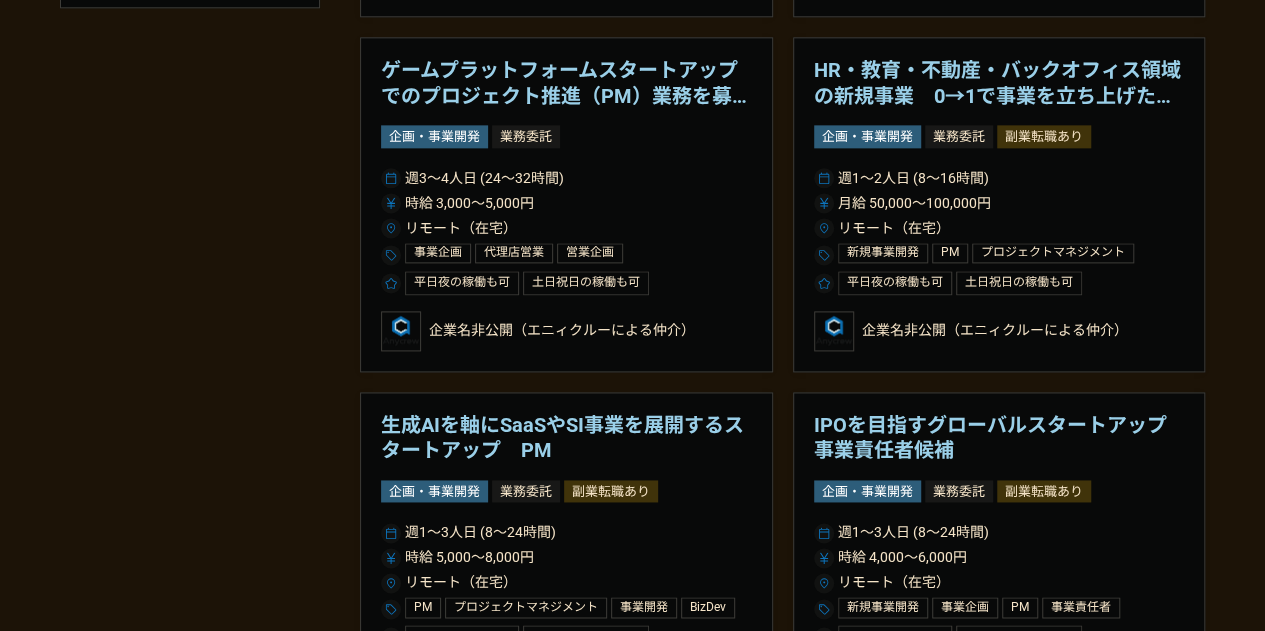 scroll, scrollTop: 1346, scrollLeft: 0, axis: vertical 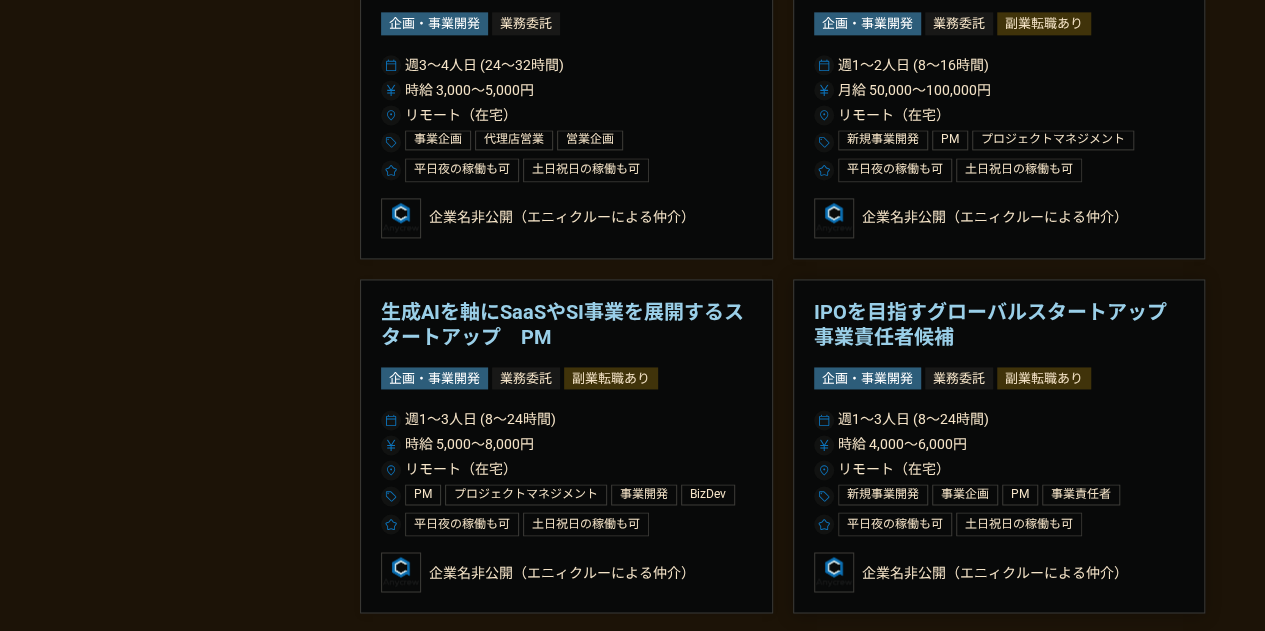 click on "IPOを目指すグローバルスタートアップ　事業責任者候補" at bounding box center [999, 325] 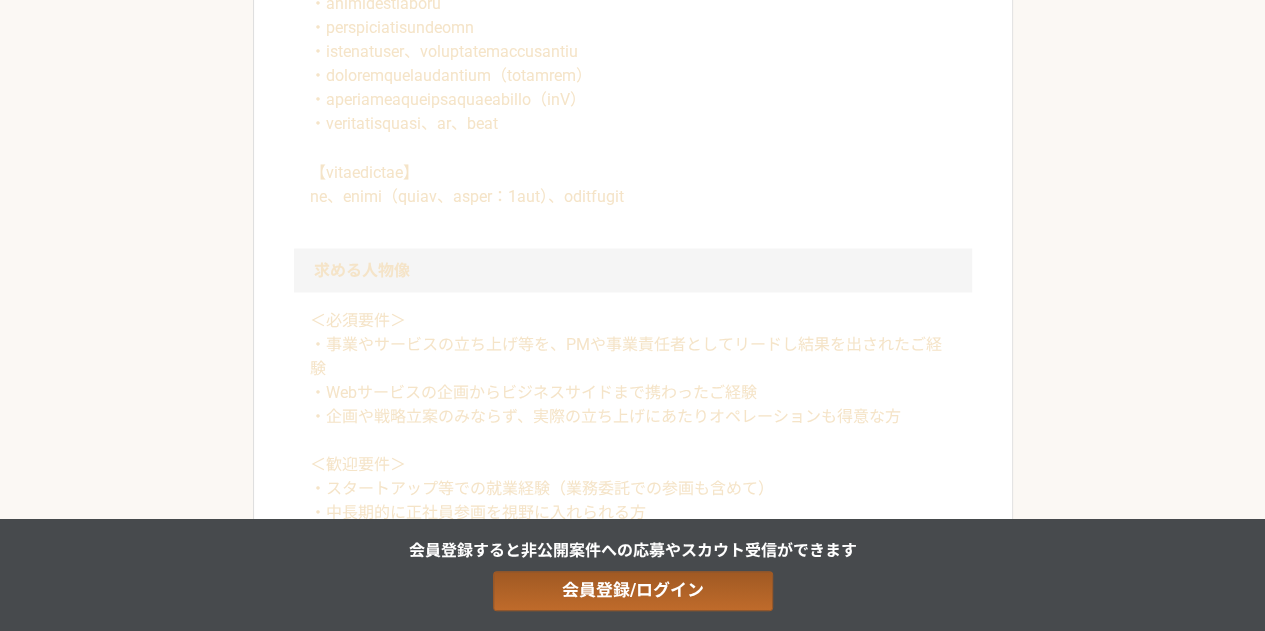 scroll, scrollTop: 1797, scrollLeft: 0, axis: vertical 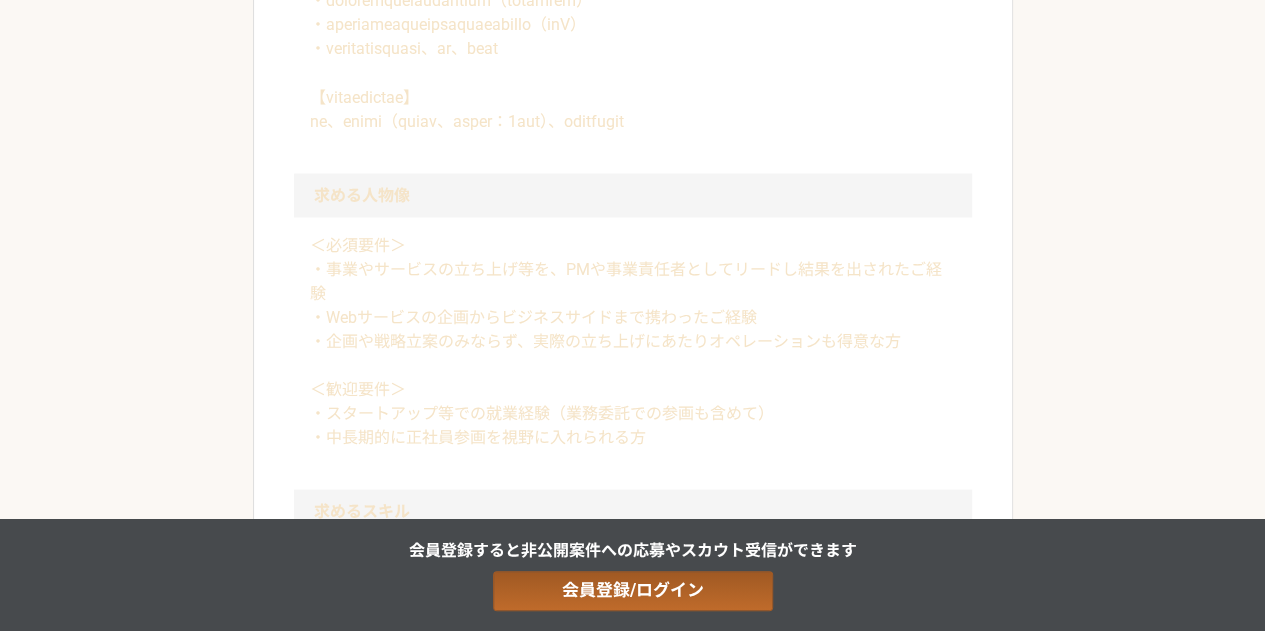 drag, startPoint x: 319, startPoint y: 197, endPoint x: 834, endPoint y: 194, distance: 515.0087 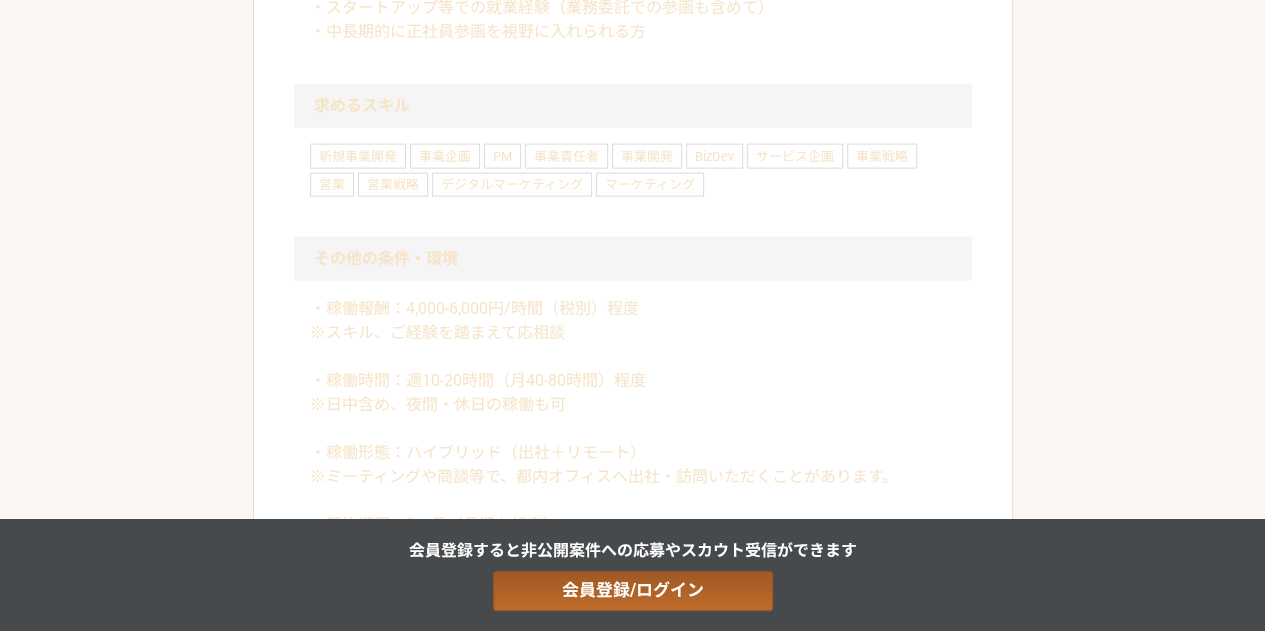 scroll, scrollTop: 2203, scrollLeft: 0, axis: vertical 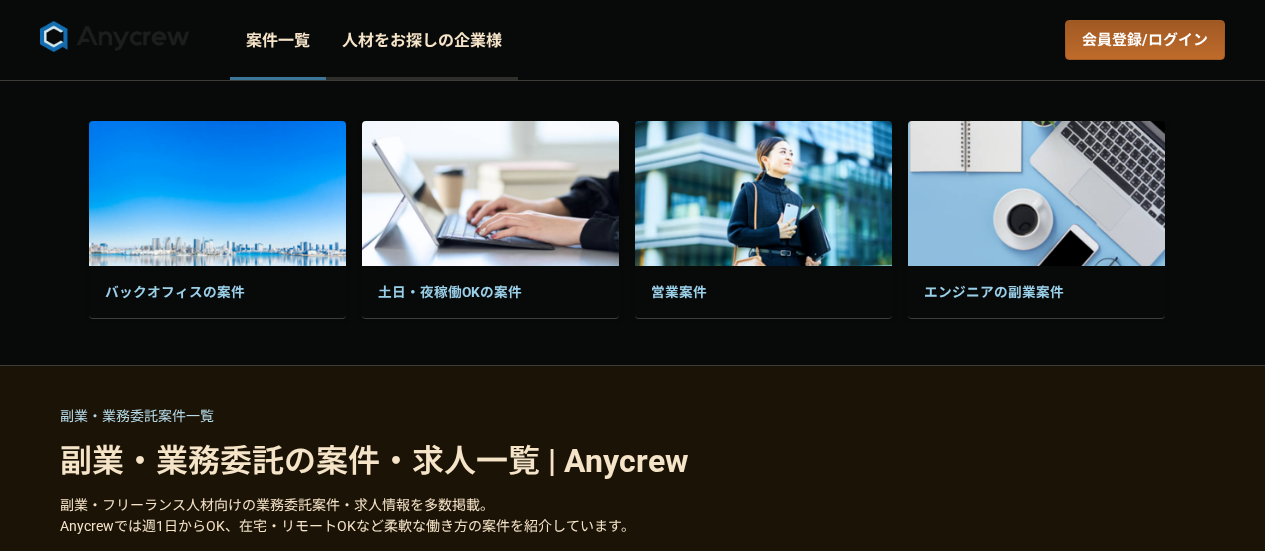 select on "4" 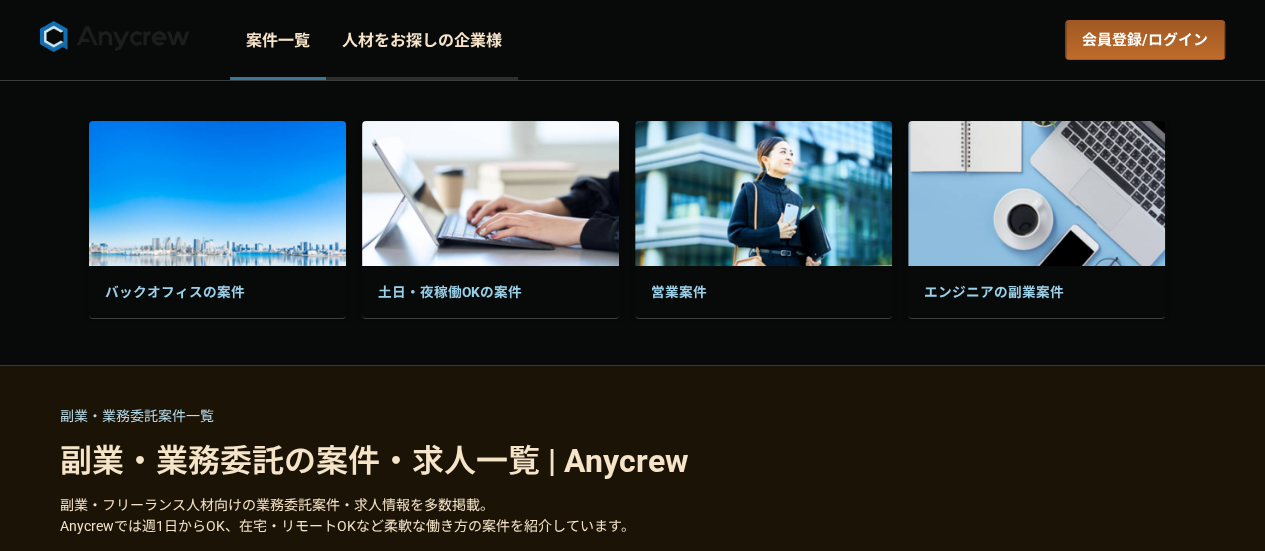 scroll, scrollTop: 0, scrollLeft: 0, axis: both 